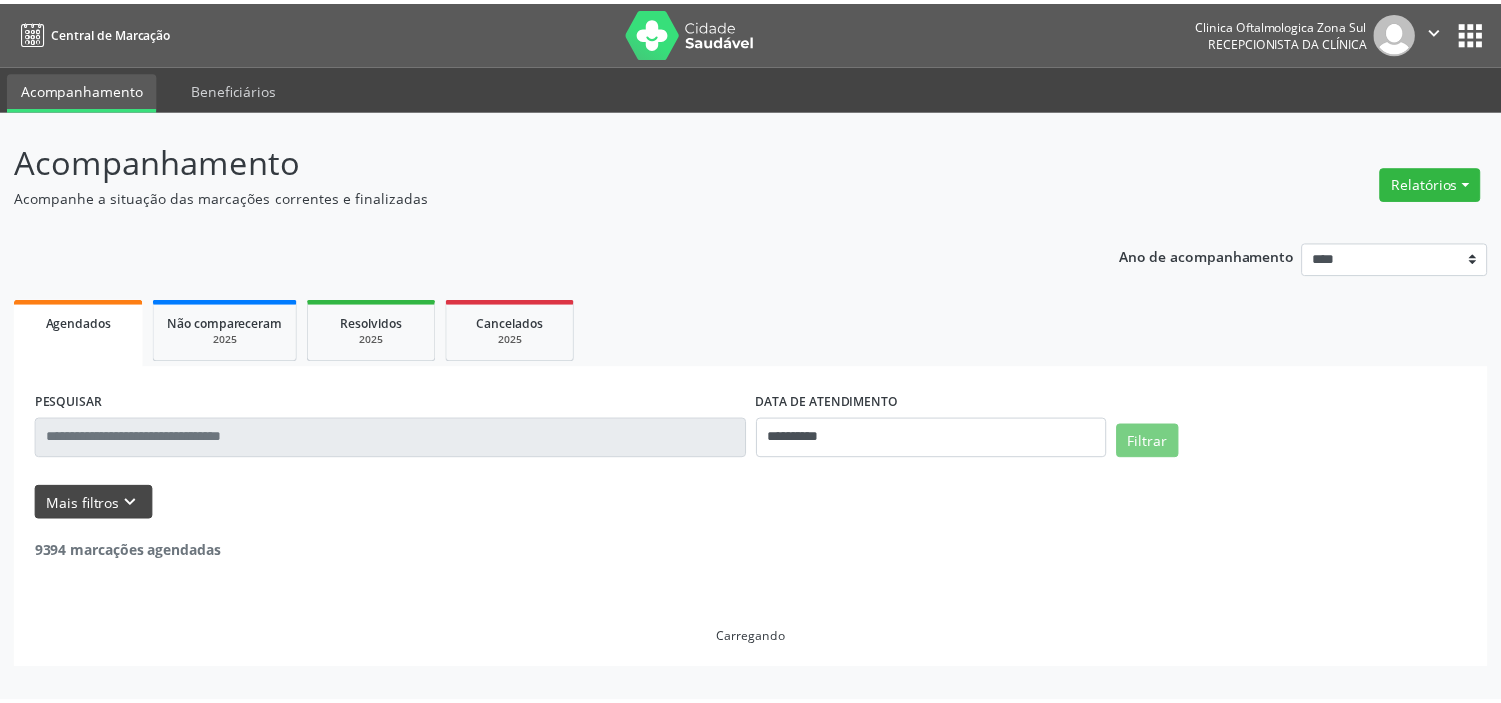 scroll, scrollTop: 0, scrollLeft: 0, axis: both 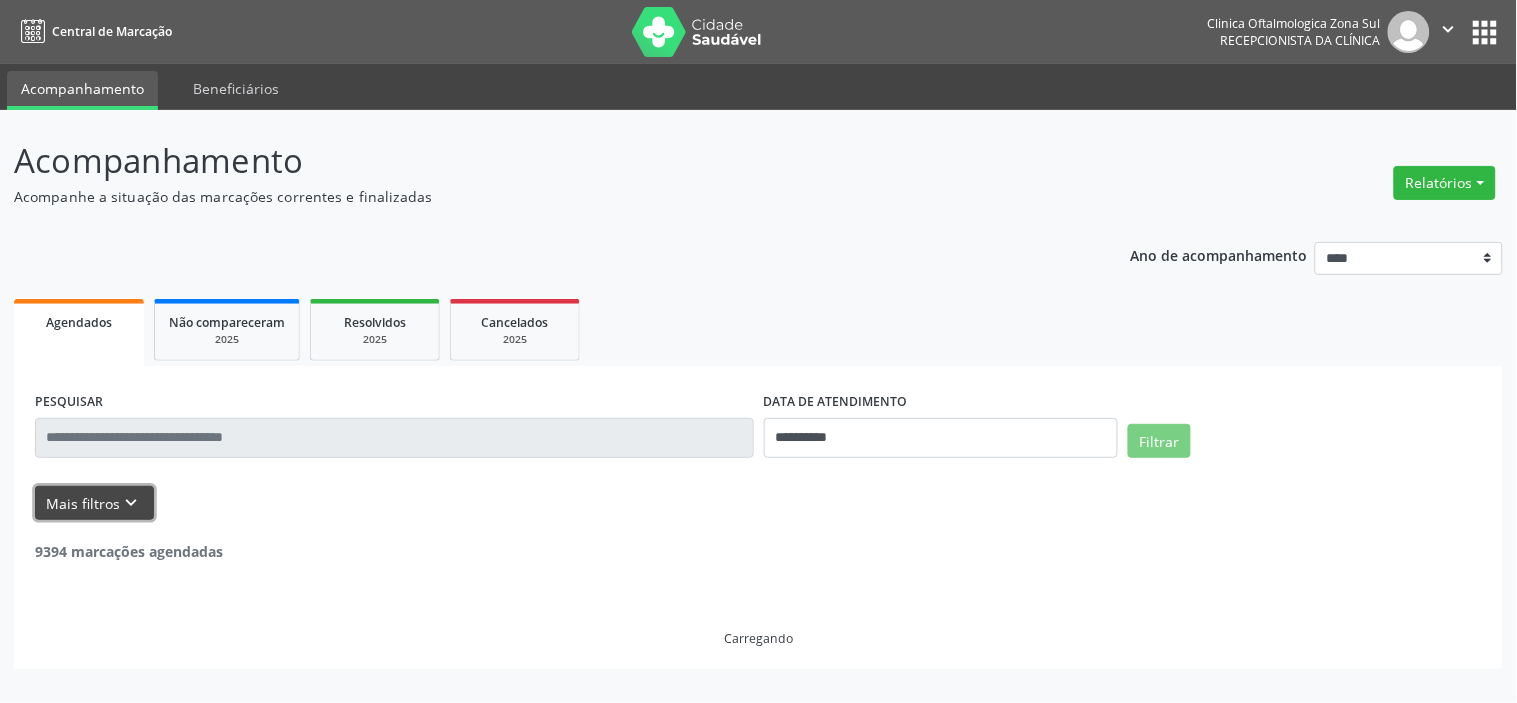 click on "Mais filtros
keyboard_arrow_down" at bounding box center (94, 503) 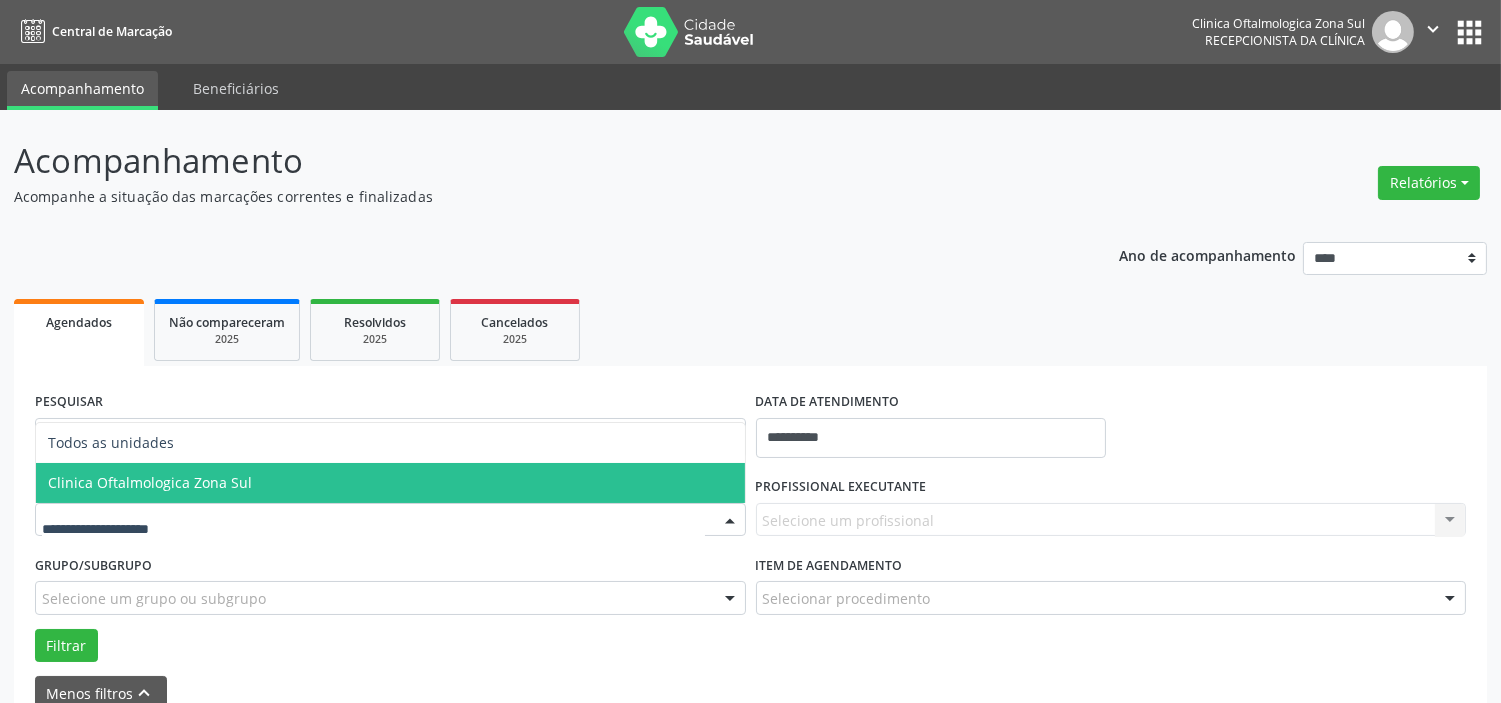 click on "Clinica Oftalmologica Zona Sul" at bounding box center (390, 483) 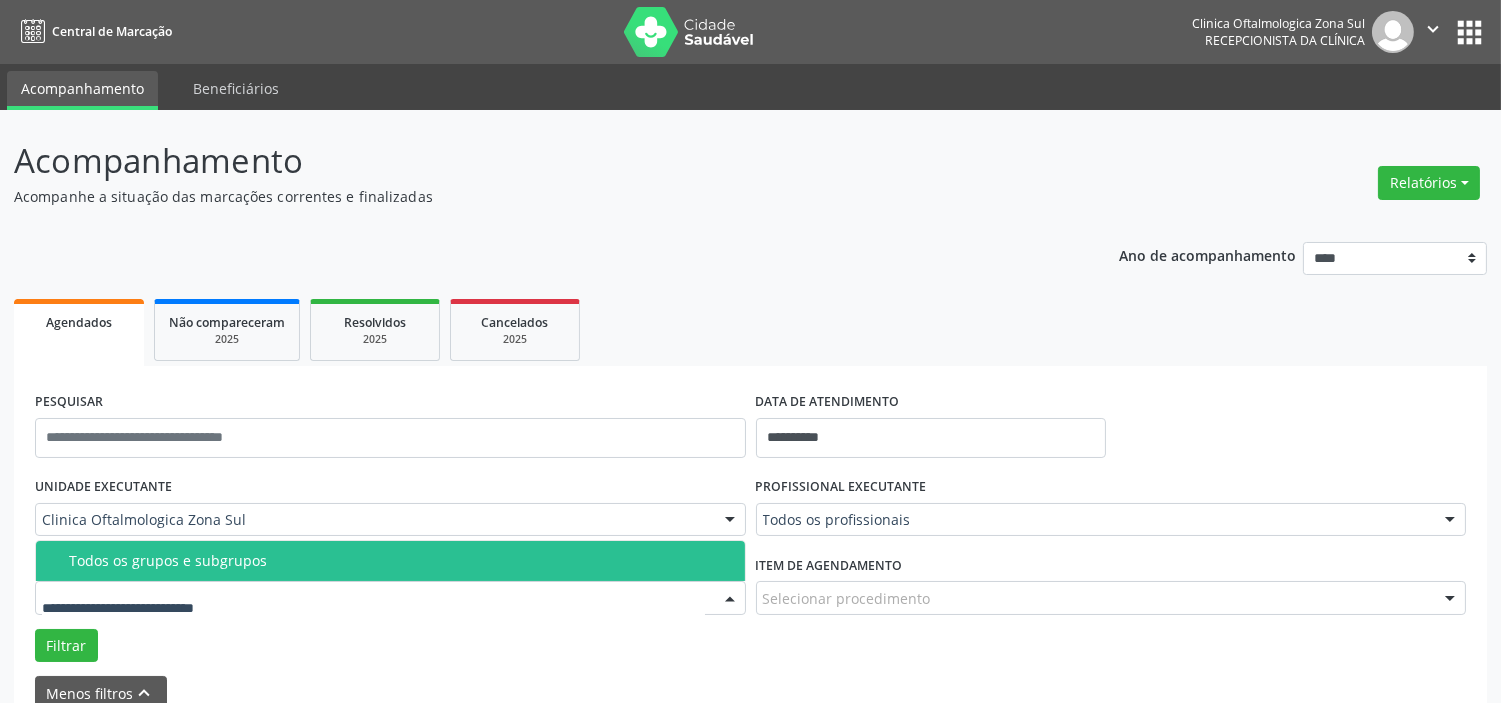 click at bounding box center [390, 598] 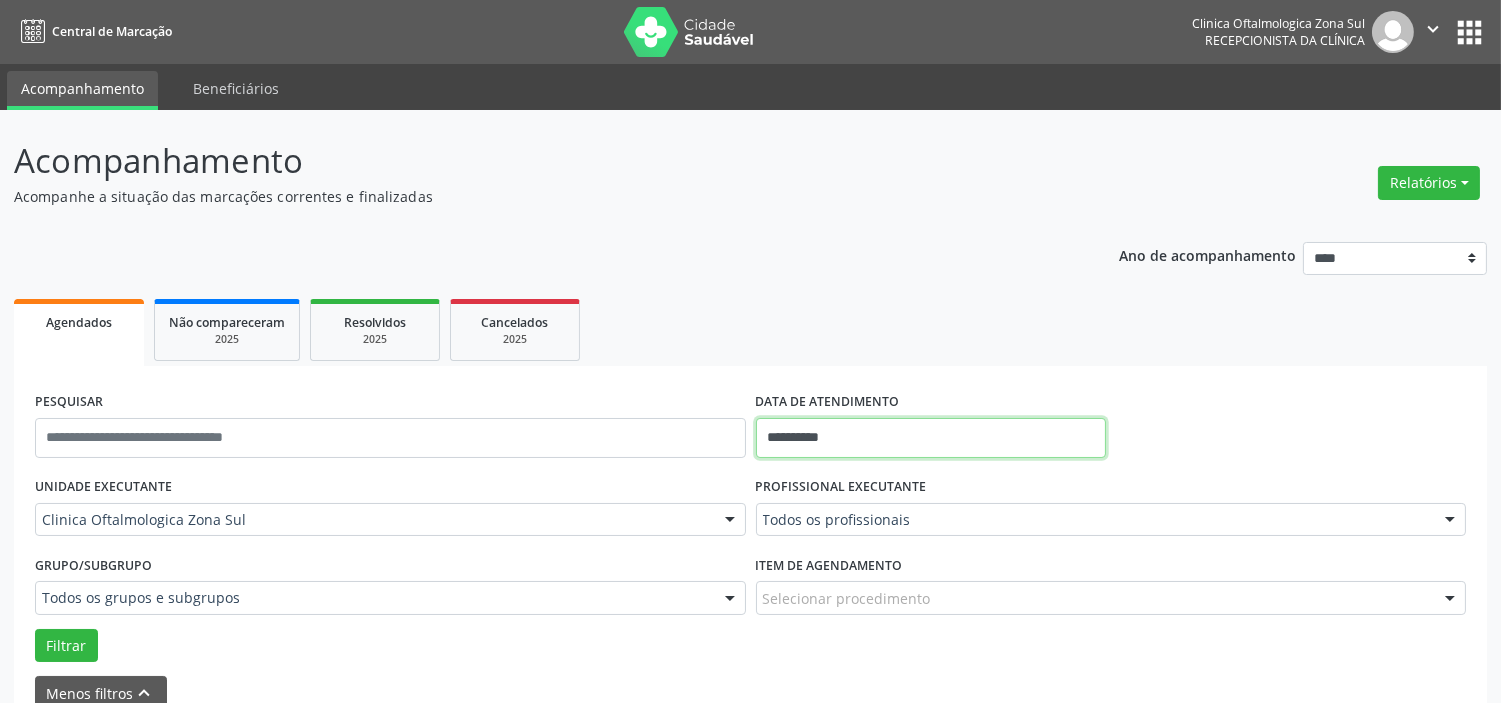 click on "**********" at bounding box center [931, 438] 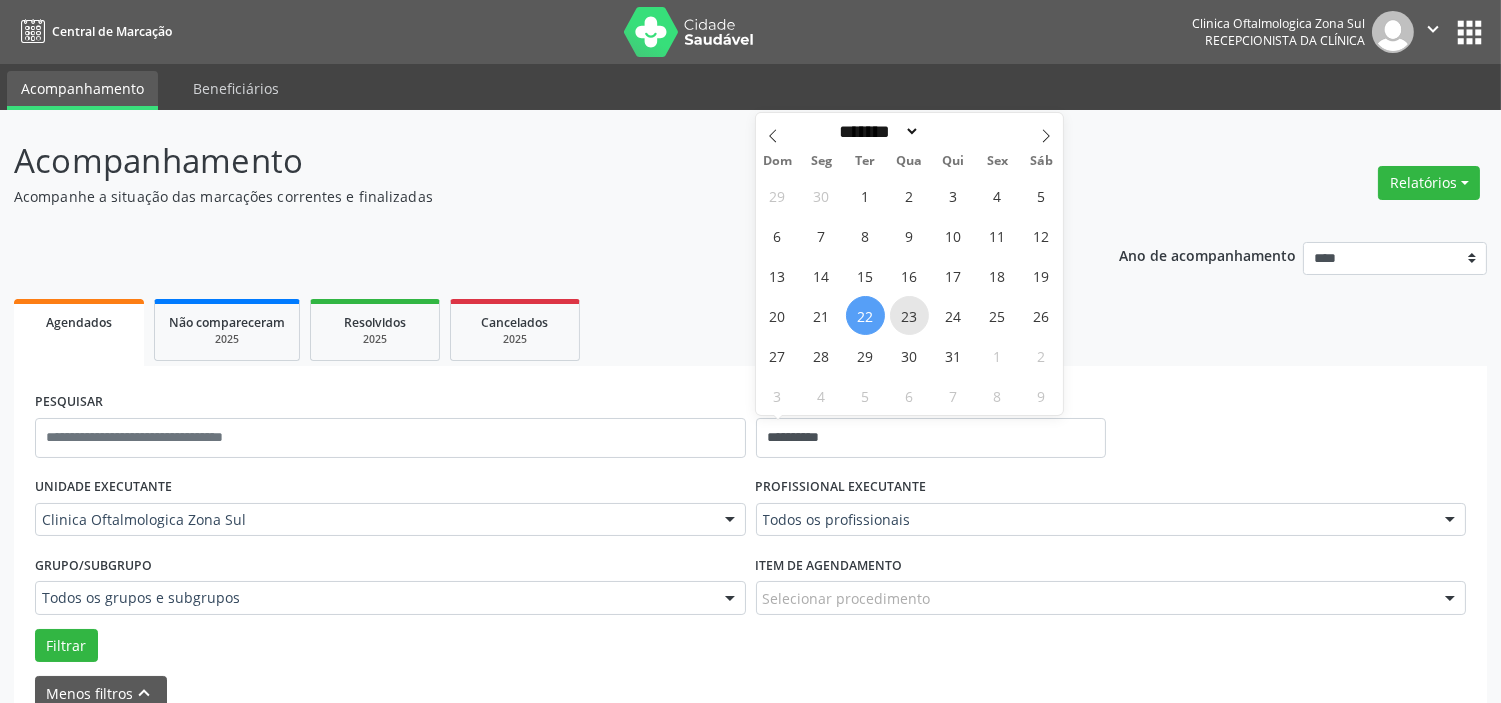 click on "23" at bounding box center (909, 315) 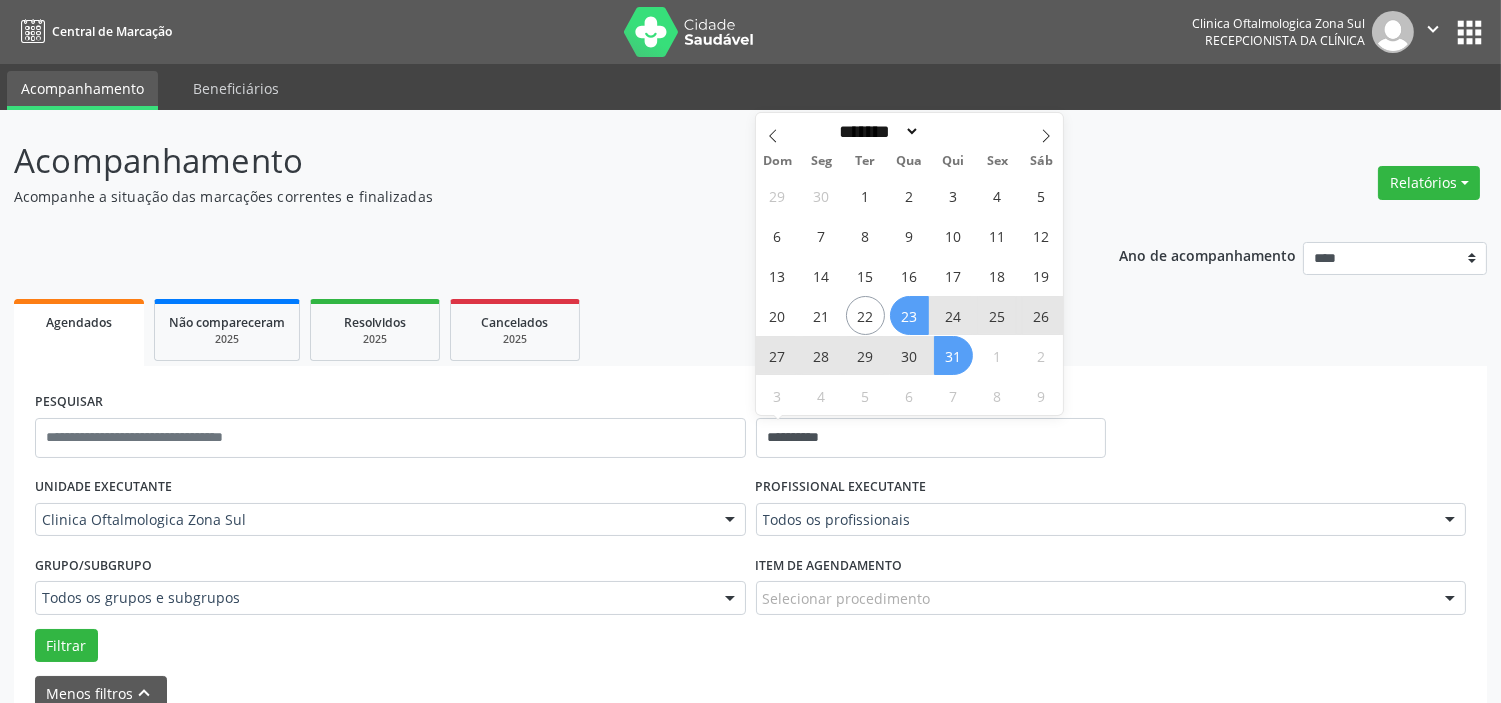 click on "31" at bounding box center [953, 355] 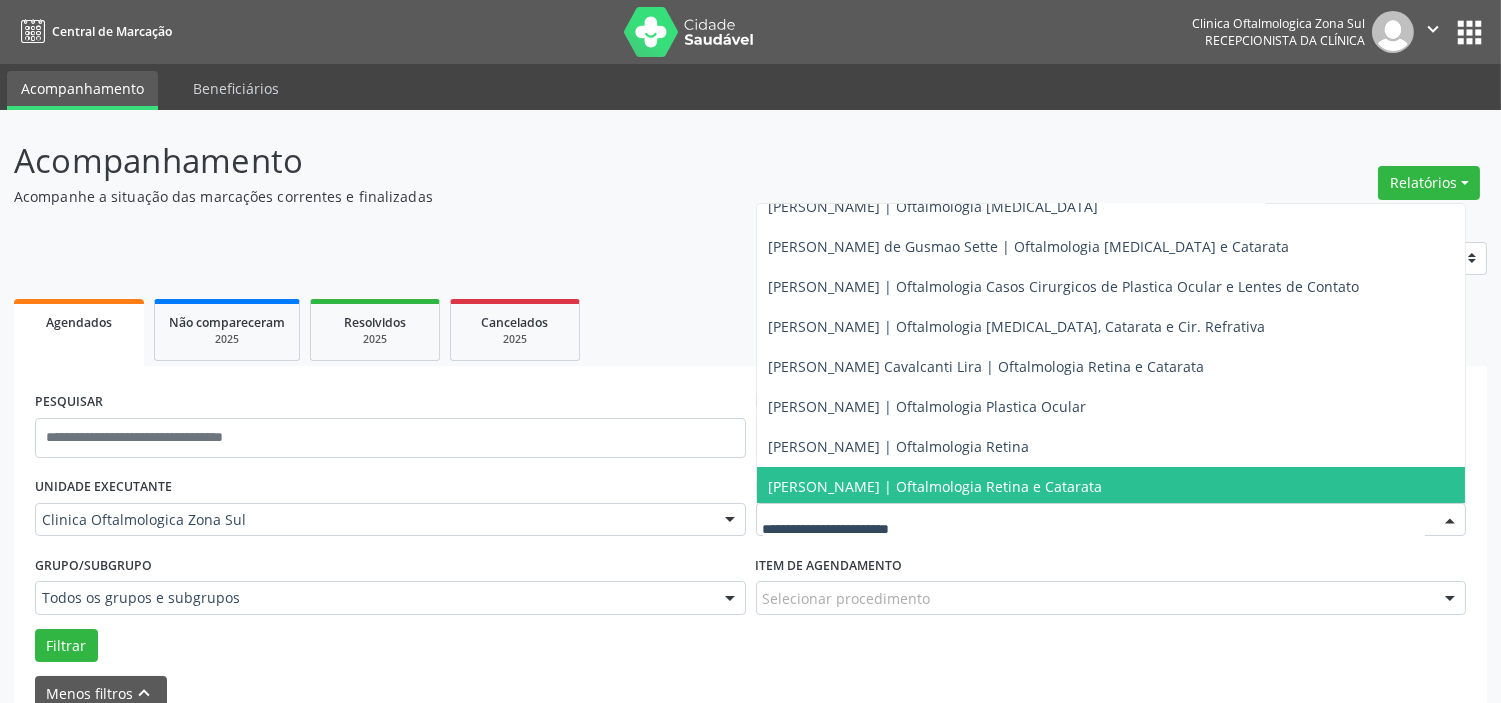 scroll, scrollTop: 181, scrollLeft: 0, axis: vertical 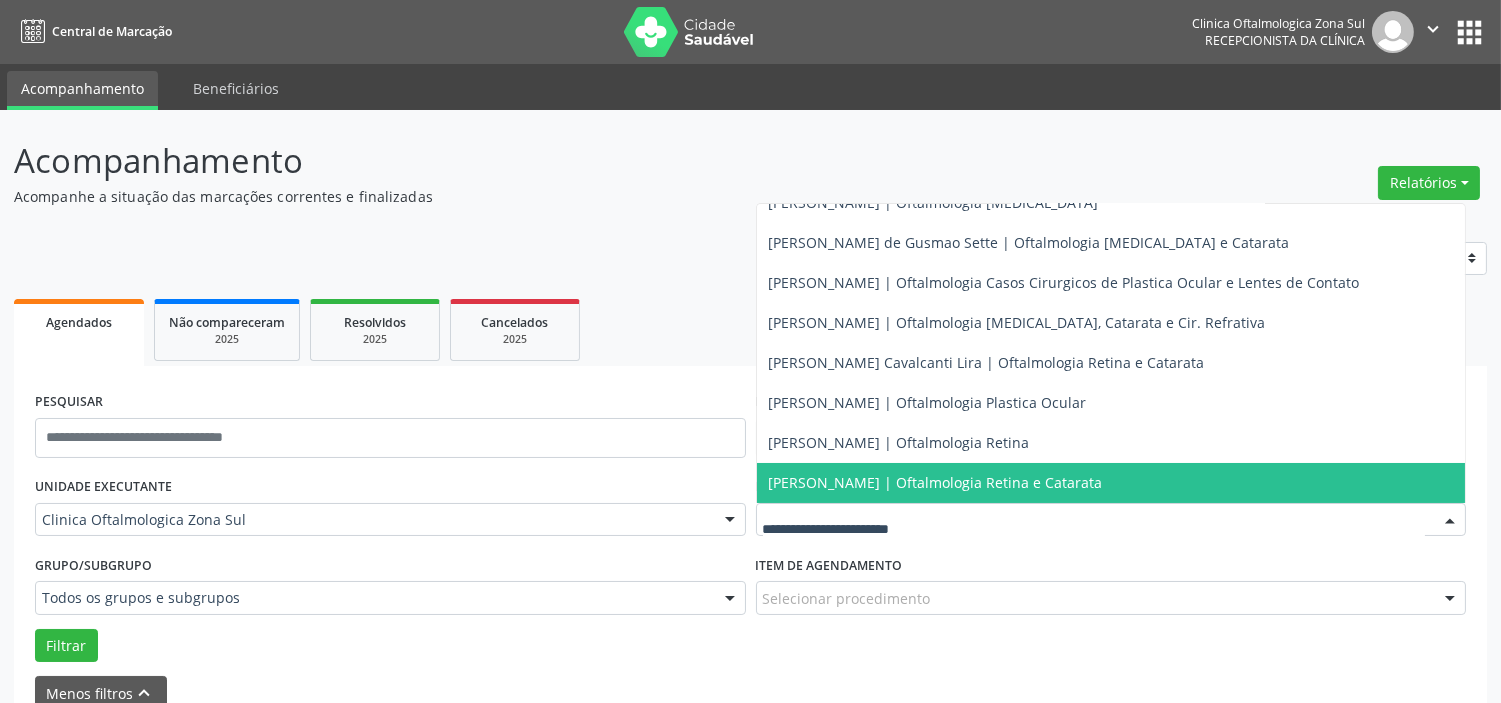 click on "[PERSON_NAME] | Oftalmologia Retina e Catarata" at bounding box center [936, 482] 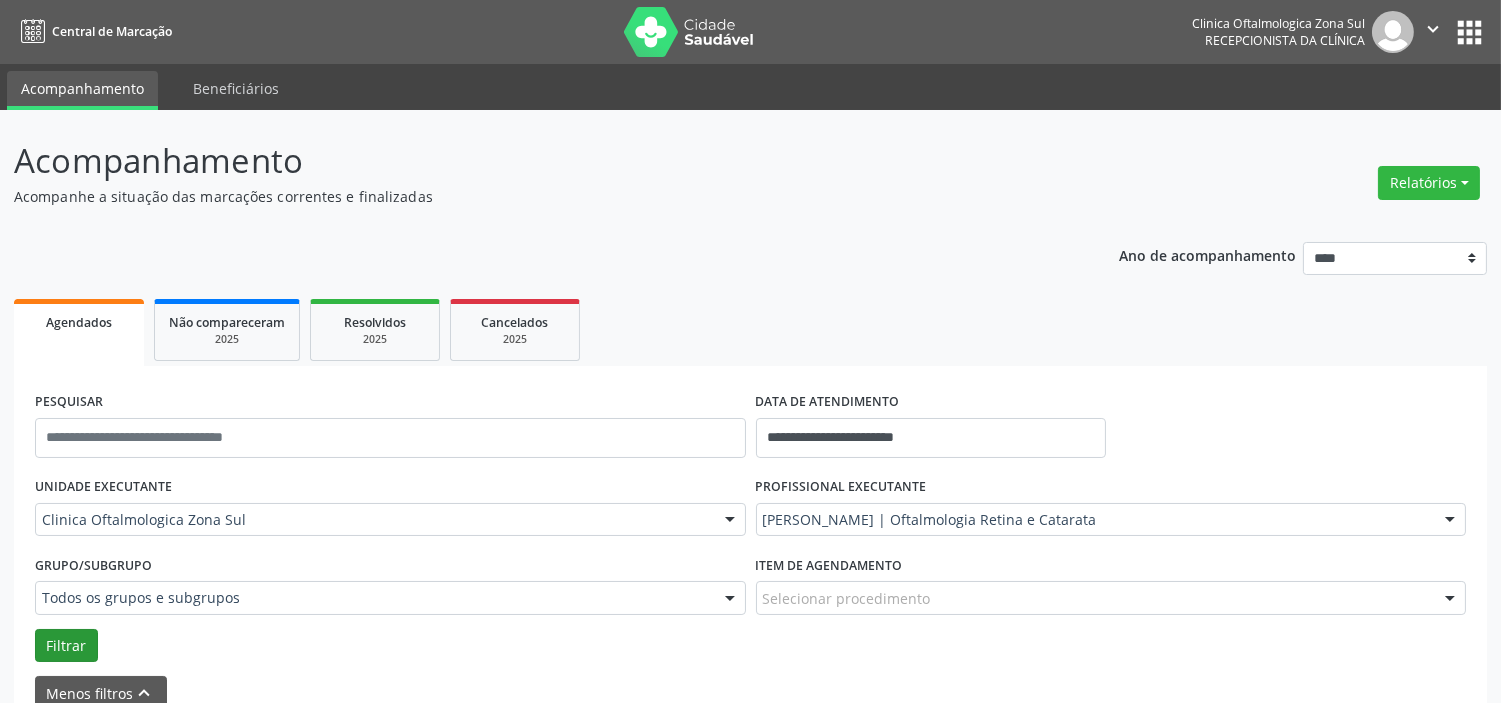 click on "UNIDADE EXECUTANTE
Clinica Oftalmologica Zona Sul         Todos as unidades   Clinica Oftalmologica Zona Sul
Nenhum resultado encontrado para: "   "
Não há nenhuma opção para ser exibida.
PROFISSIONAL EXECUTANTE
[PERSON_NAME] | Oftalmologia Retina e Catarata         Todos os profissionais   [PERSON_NAME] | Oftalmologia [MEDICAL_DATA] e Catarata   [PERSON_NAME] | Oftalmologia [MEDICAL_DATA] e Catarata   [PERSON_NAME] | Oftalmologia Pediatra e Catarata   [PERSON_NAME] | Oftalmologia [MEDICAL_DATA]   [PERSON_NAME] de Gusmao Sette | Oftalmologia [MEDICAL_DATA] e [PERSON_NAME] | Oftalmologia Casos Cirurgicos de Plastica Ocular e Lentes de Contato   [PERSON_NAME] | Oftalmologia [MEDICAL_DATA], [PERSON_NAME] e Cir. Refrativa   [PERSON_NAME] Lira | Oftalmologia Retina e Catarata   [PERSON_NAME] | Oftalmologia Plastica Ocular" at bounding box center [750, 567] 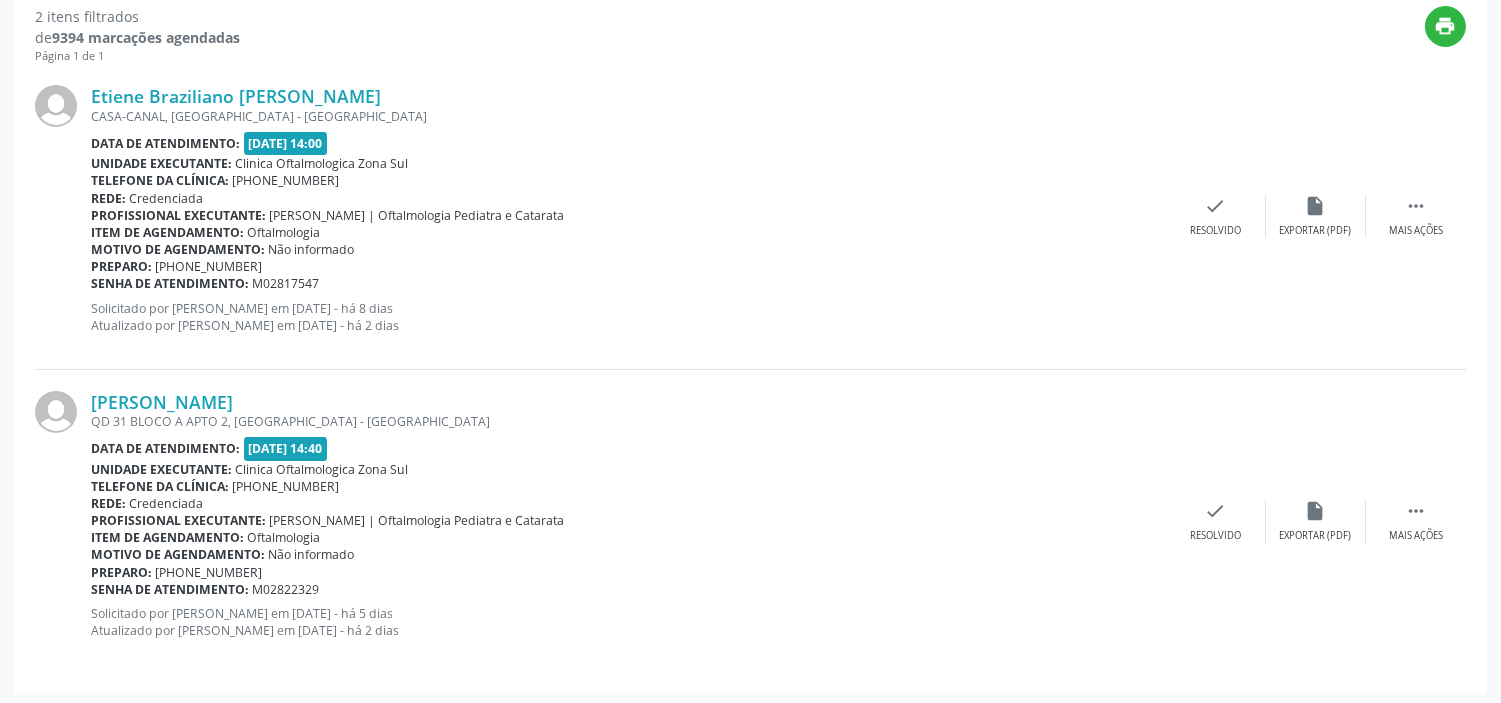 scroll, scrollTop: 731, scrollLeft: 0, axis: vertical 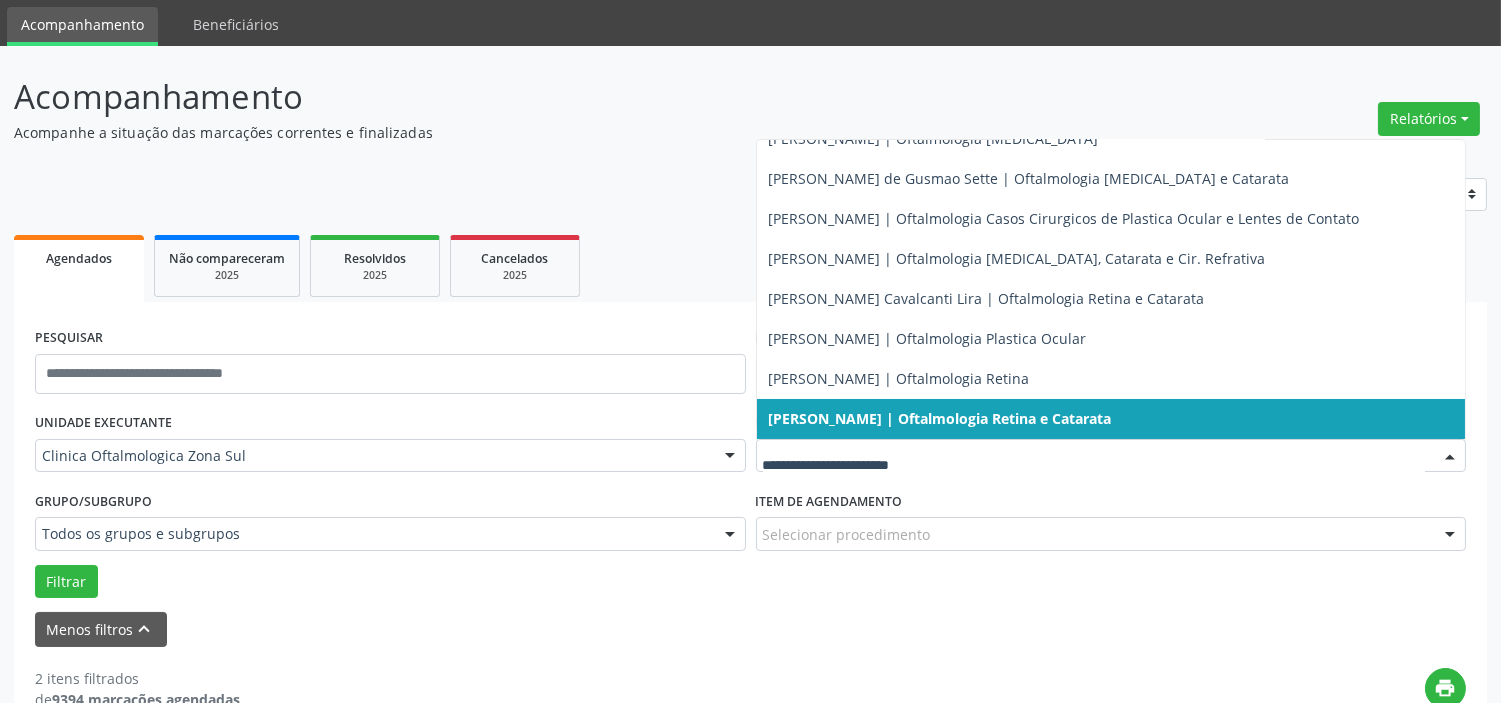 click on "[PERSON_NAME] | Oftalmologia Retina e Catarata" at bounding box center [1111, 419] 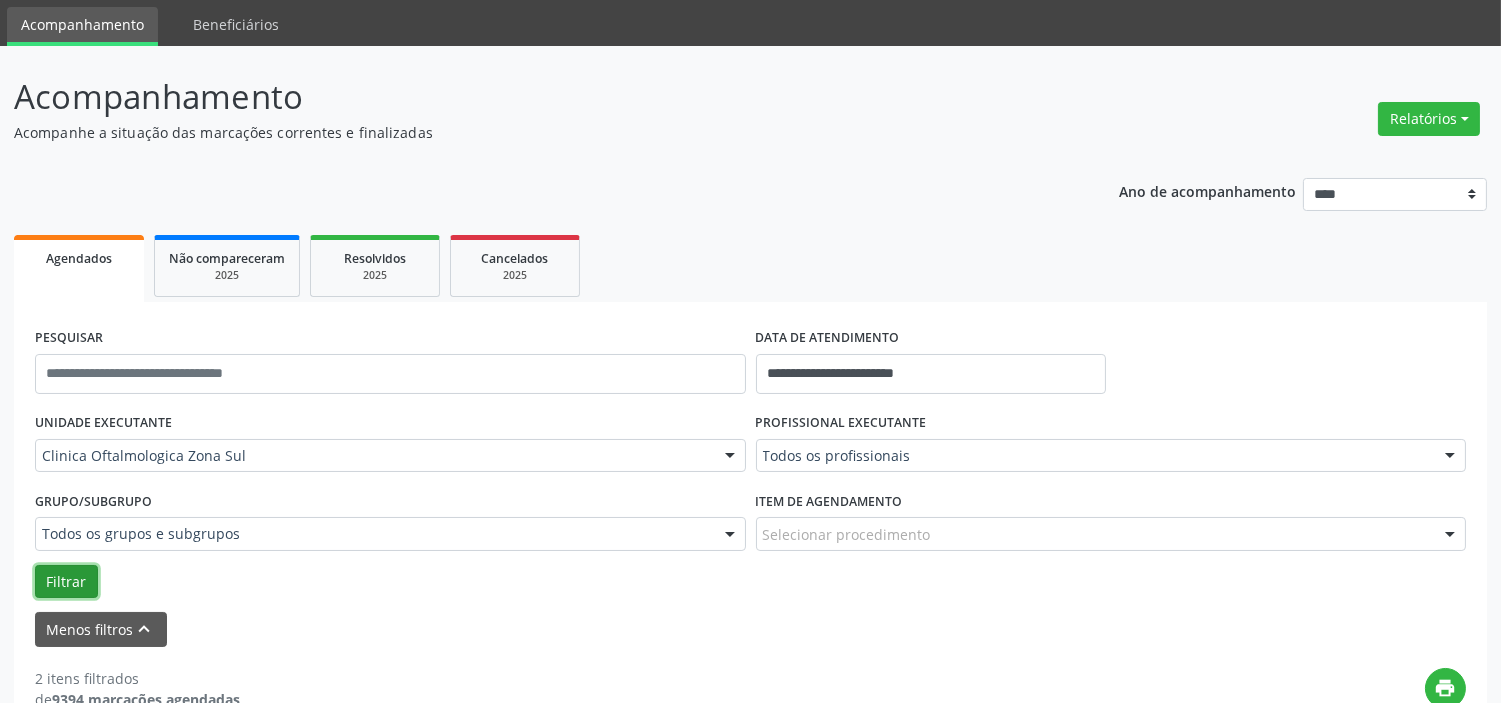 click on "Filtrar" at bounding box center [66, 582] 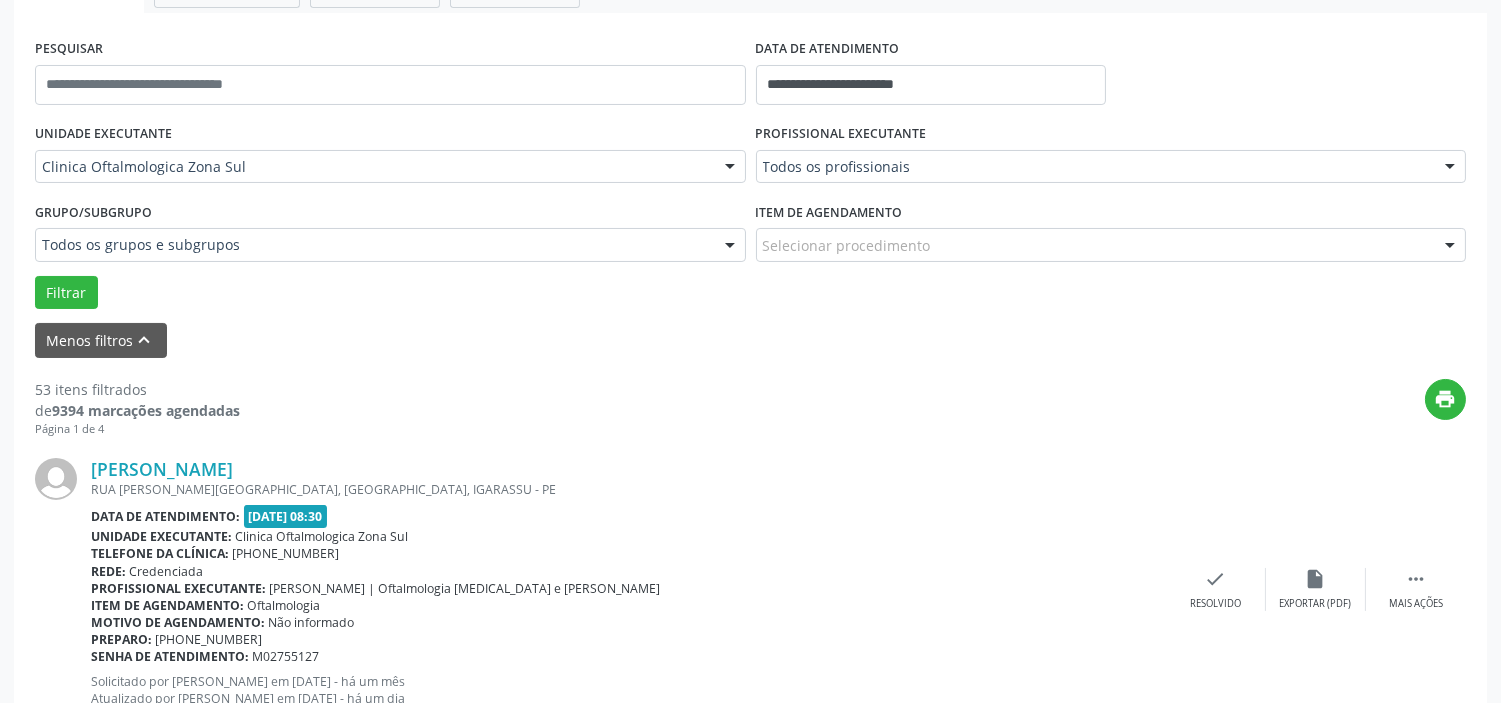 scroll, scrollTop: 64, scrollLeft: 0, axis: vertical 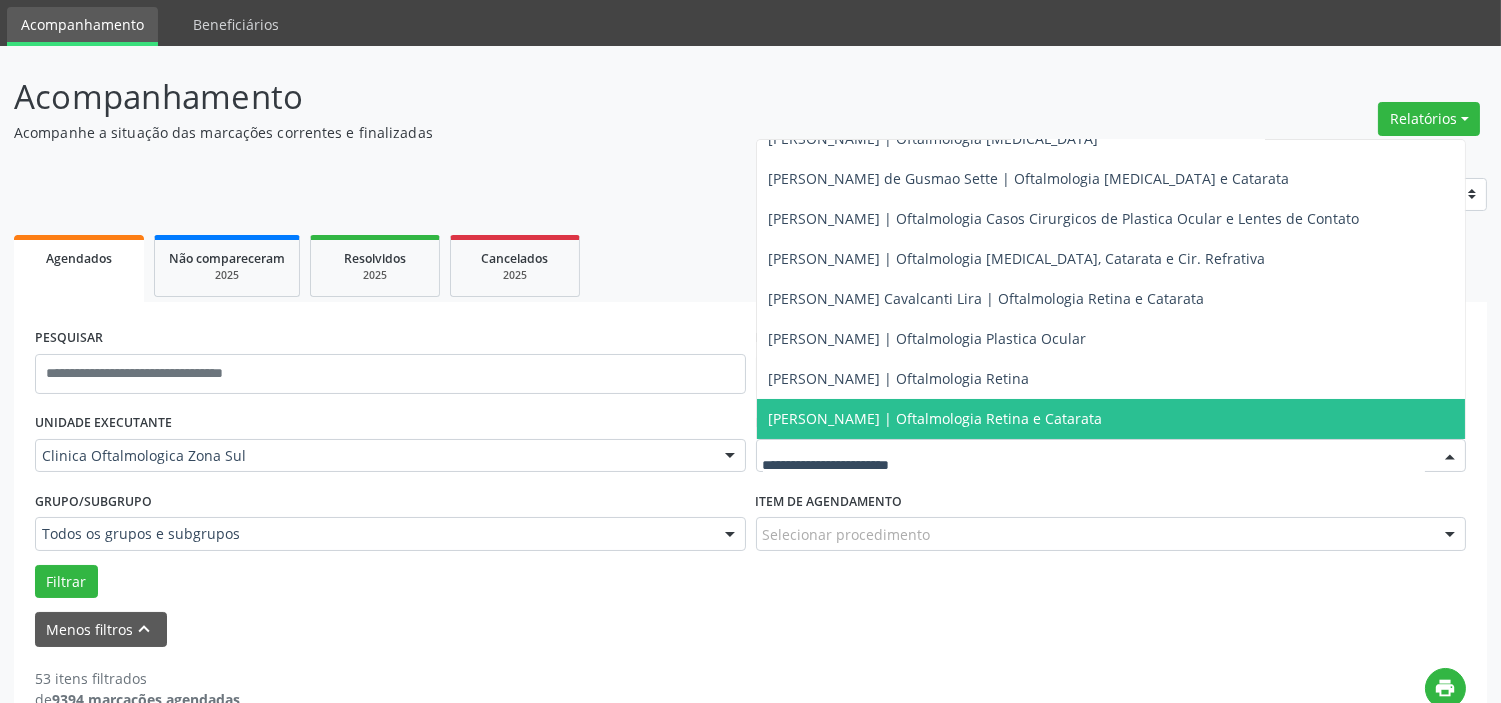 click on "[PERSON_NAME] | Oftalmologia Retina e Catarata" at bounding box center (936, 418) 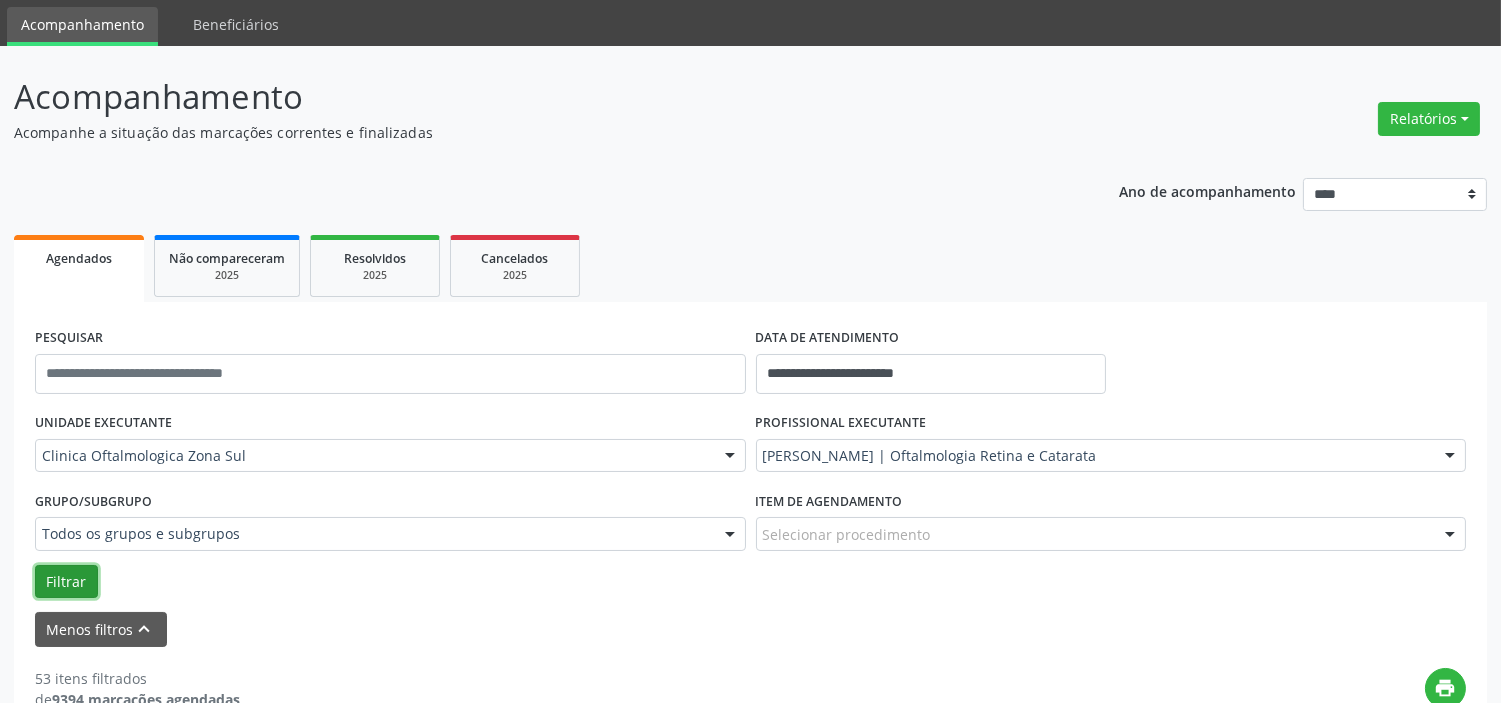 click on "Filtrar" at bounding box center [66, 582] 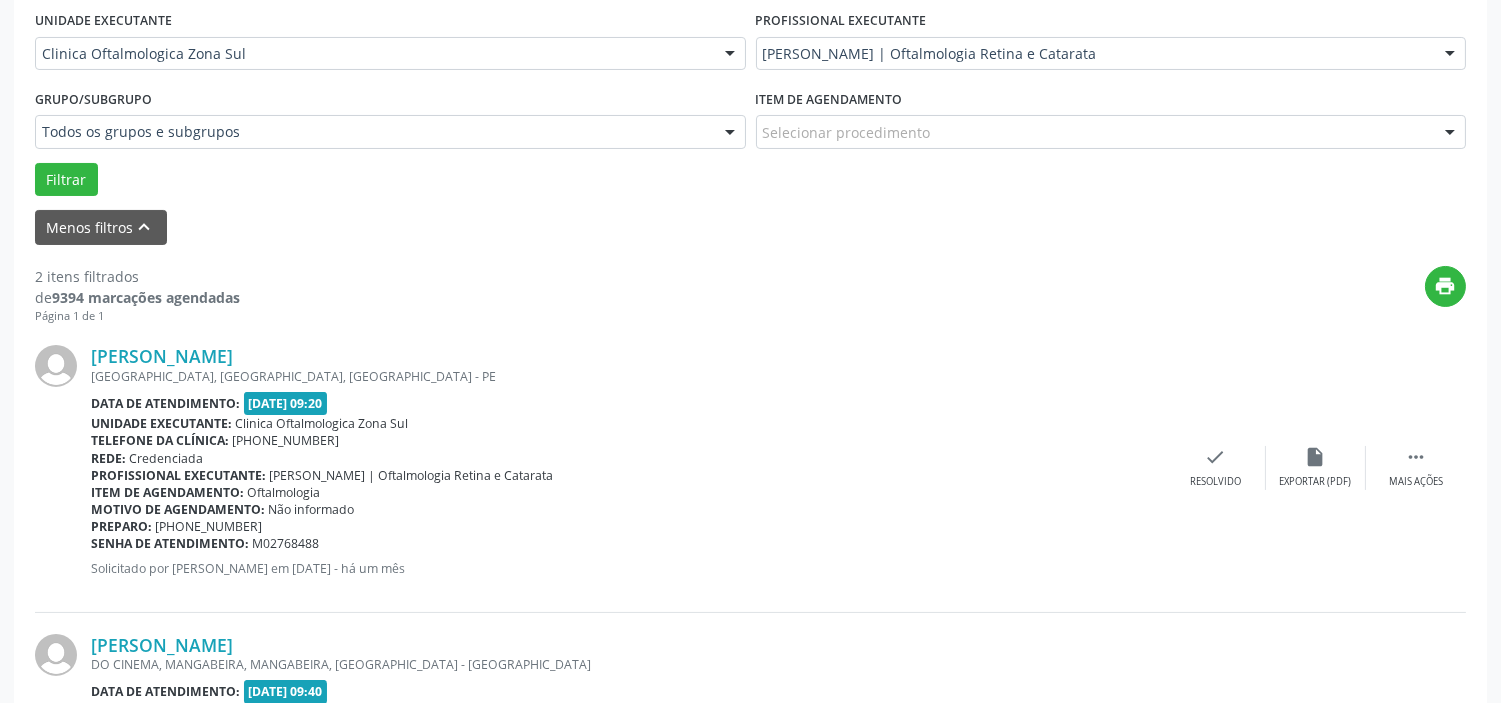 scroll, scrollTop: 30, scrollLeft: 0, axis: vertical 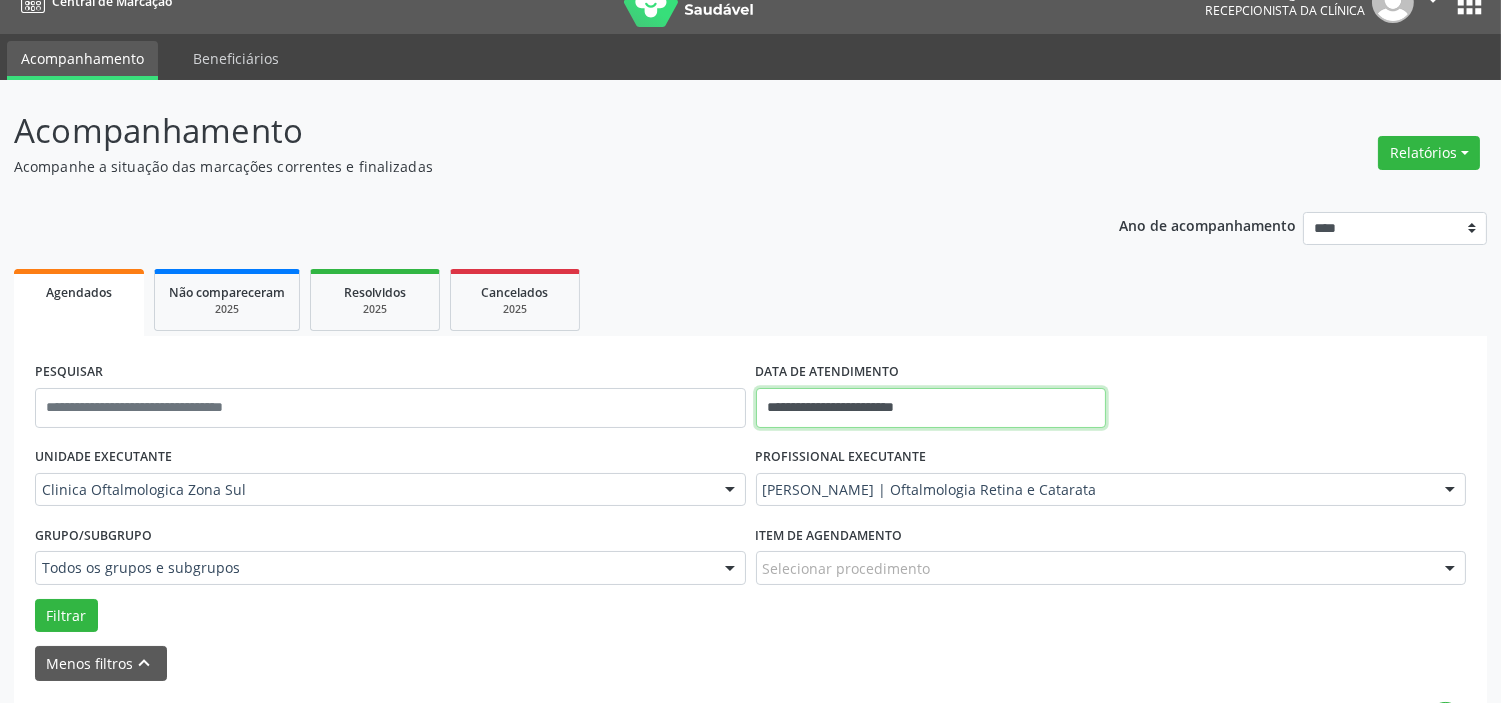 click on "**********" at bounding box center [931, 408] 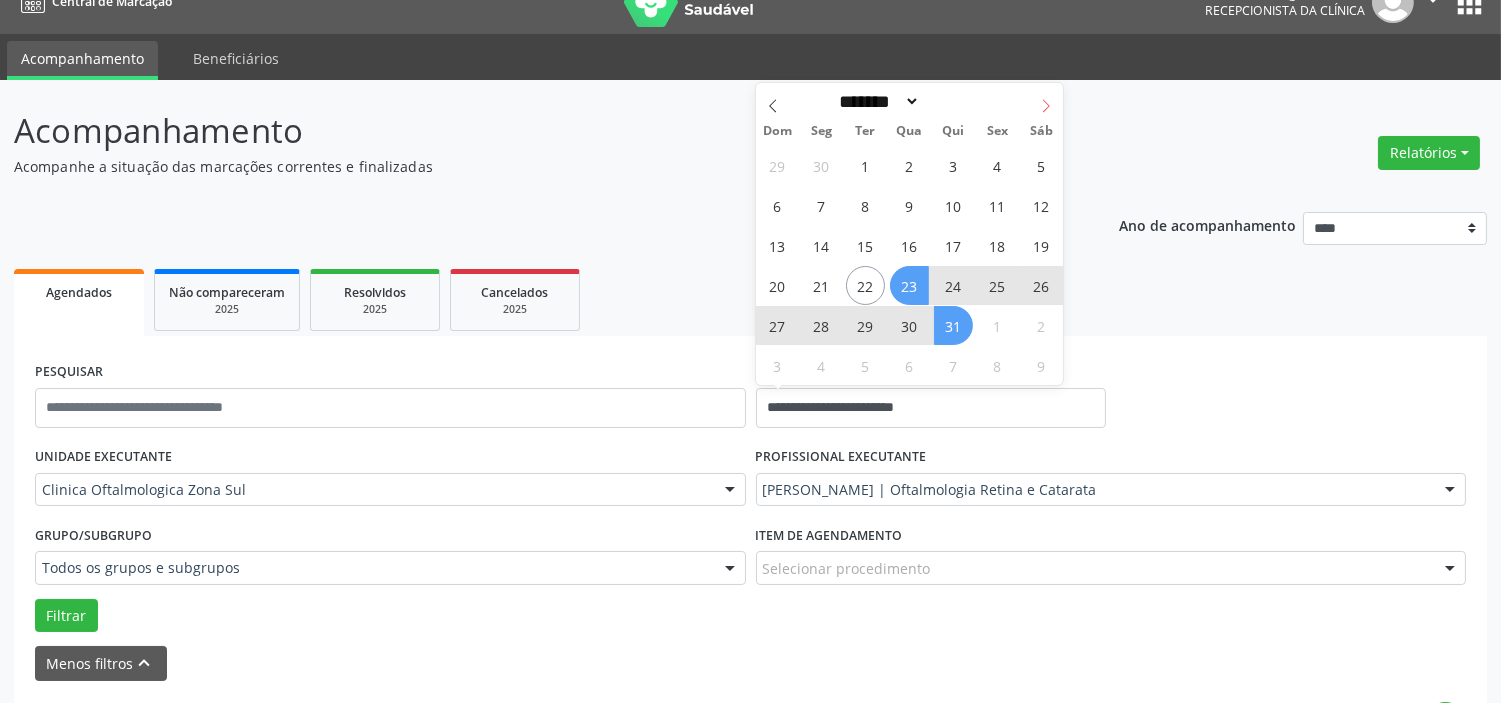 click 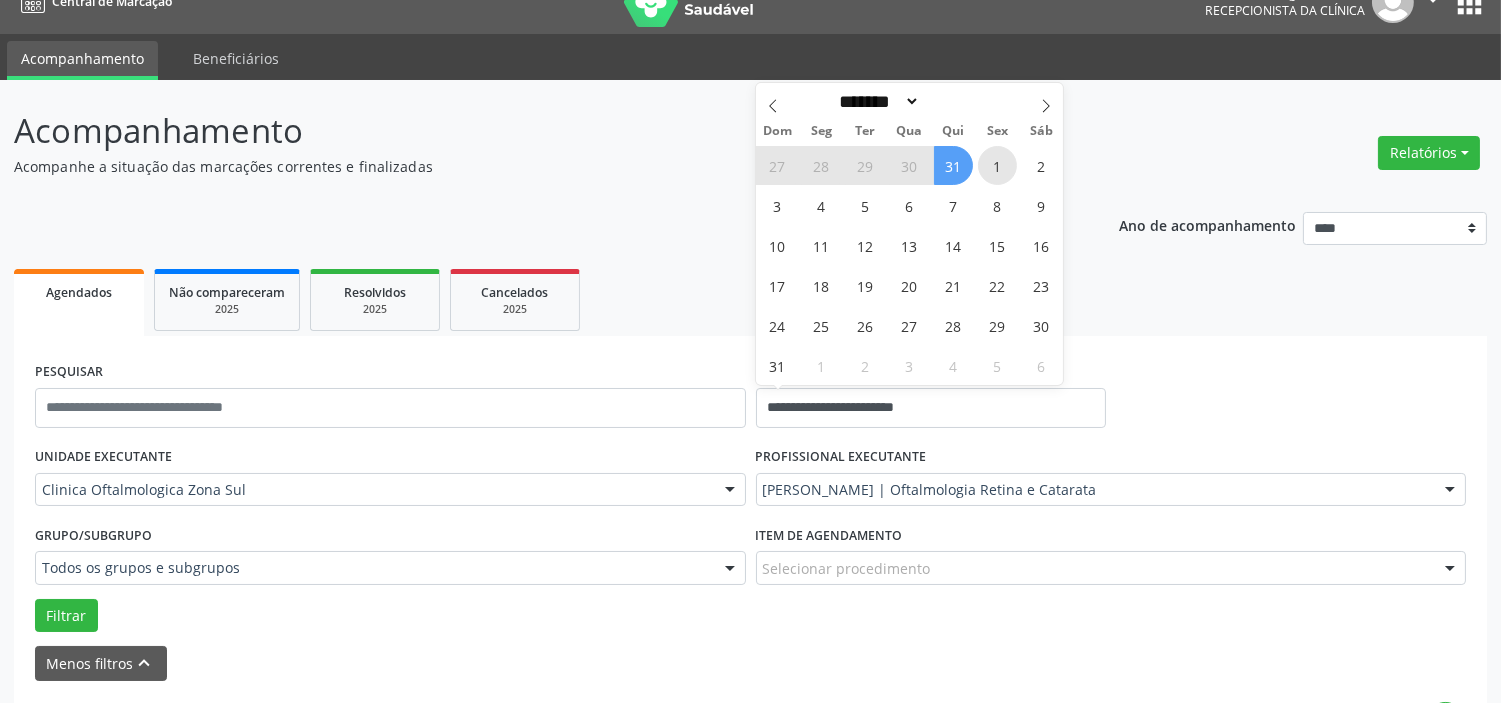 click on "1" at bounding box center (997, 165) 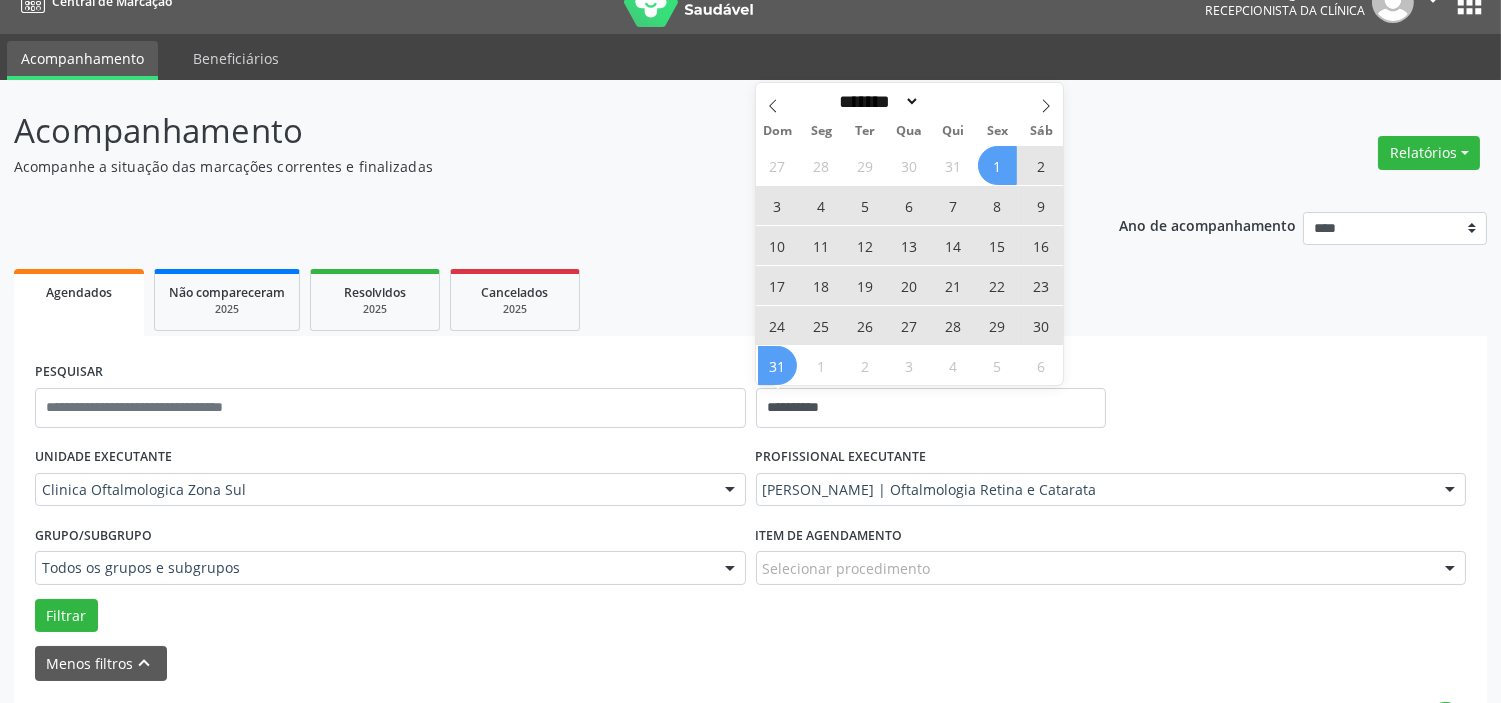 click on "31" at bounding box center [777, 365] 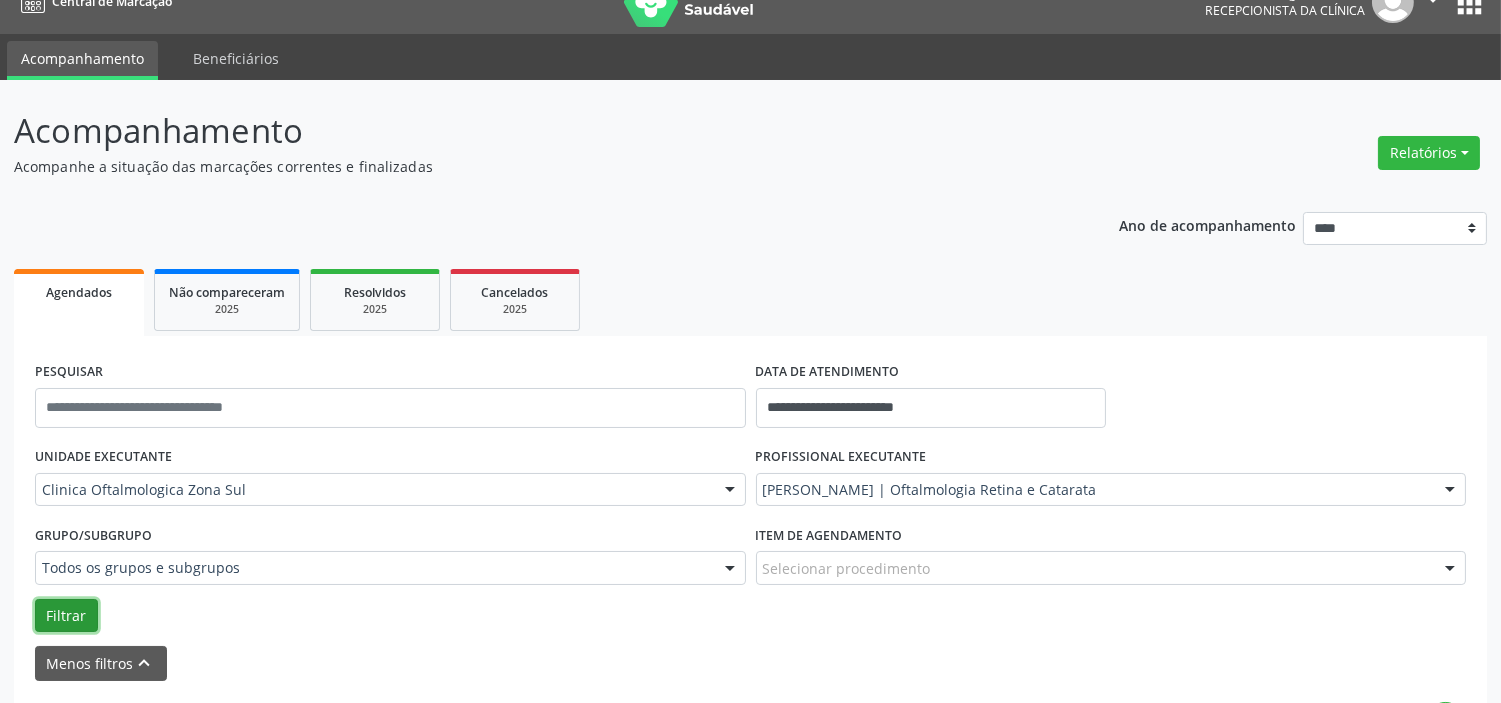 click on "Filtrar" at bounding box center [66, 616] 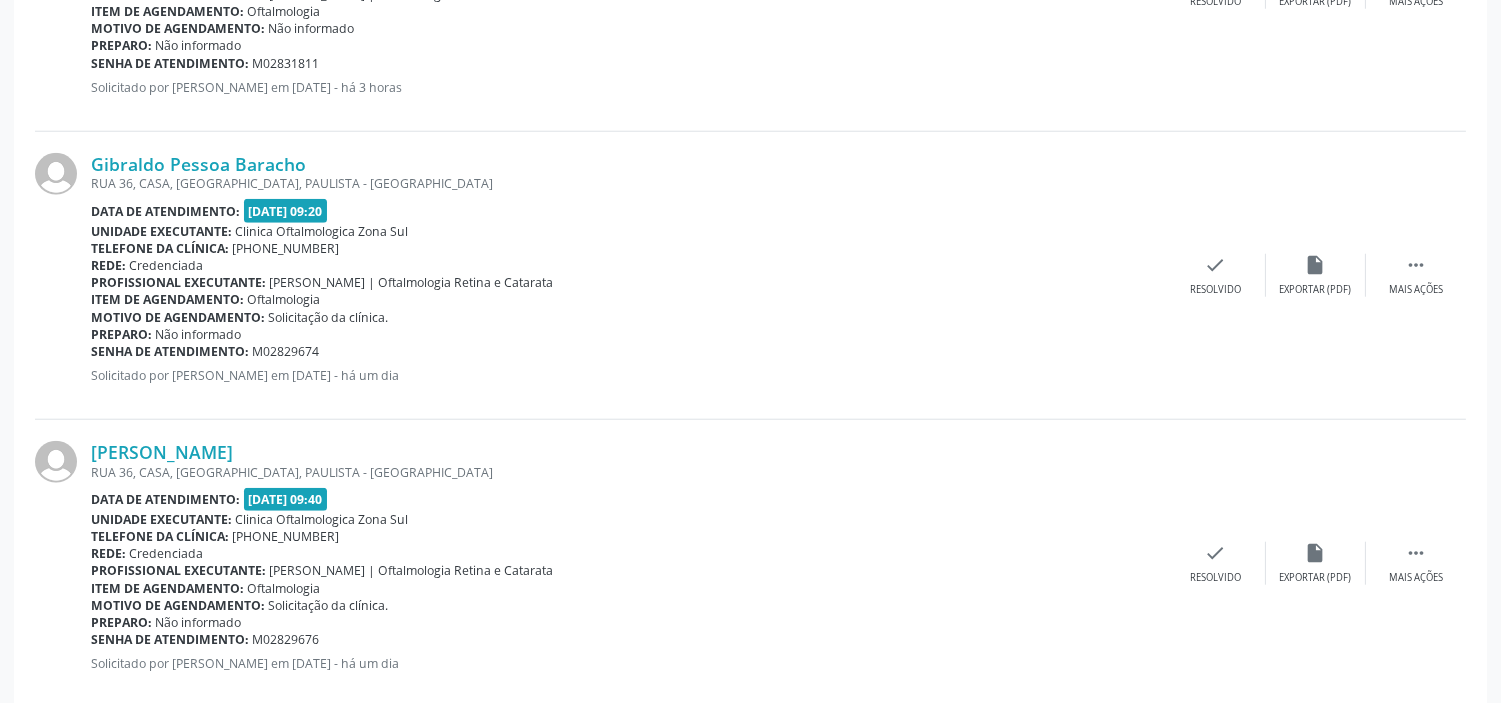 scroll, scrollTop: 3580, scrollLeft: 0, axis: vertical 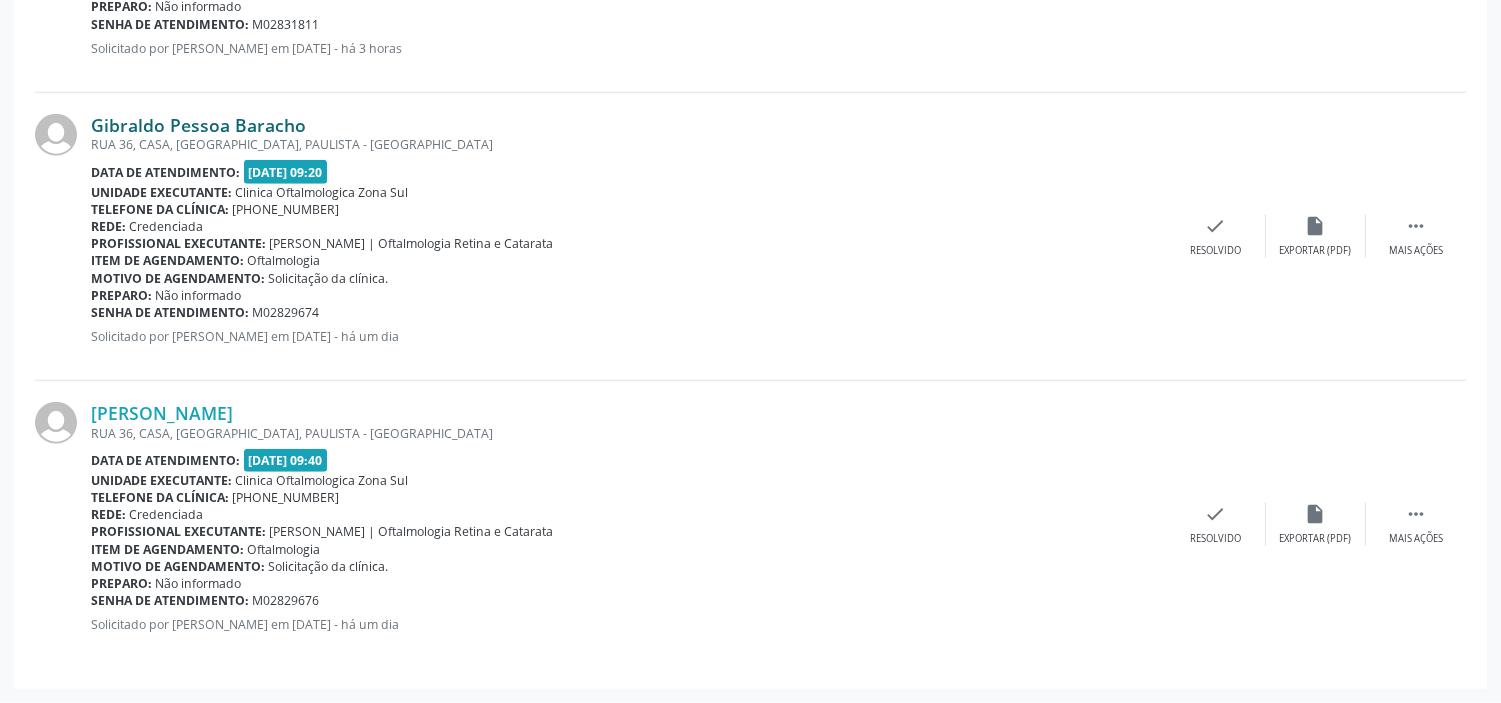 click on "Gibraldo Pessoa Baracho" at bounding box center [198, 125] 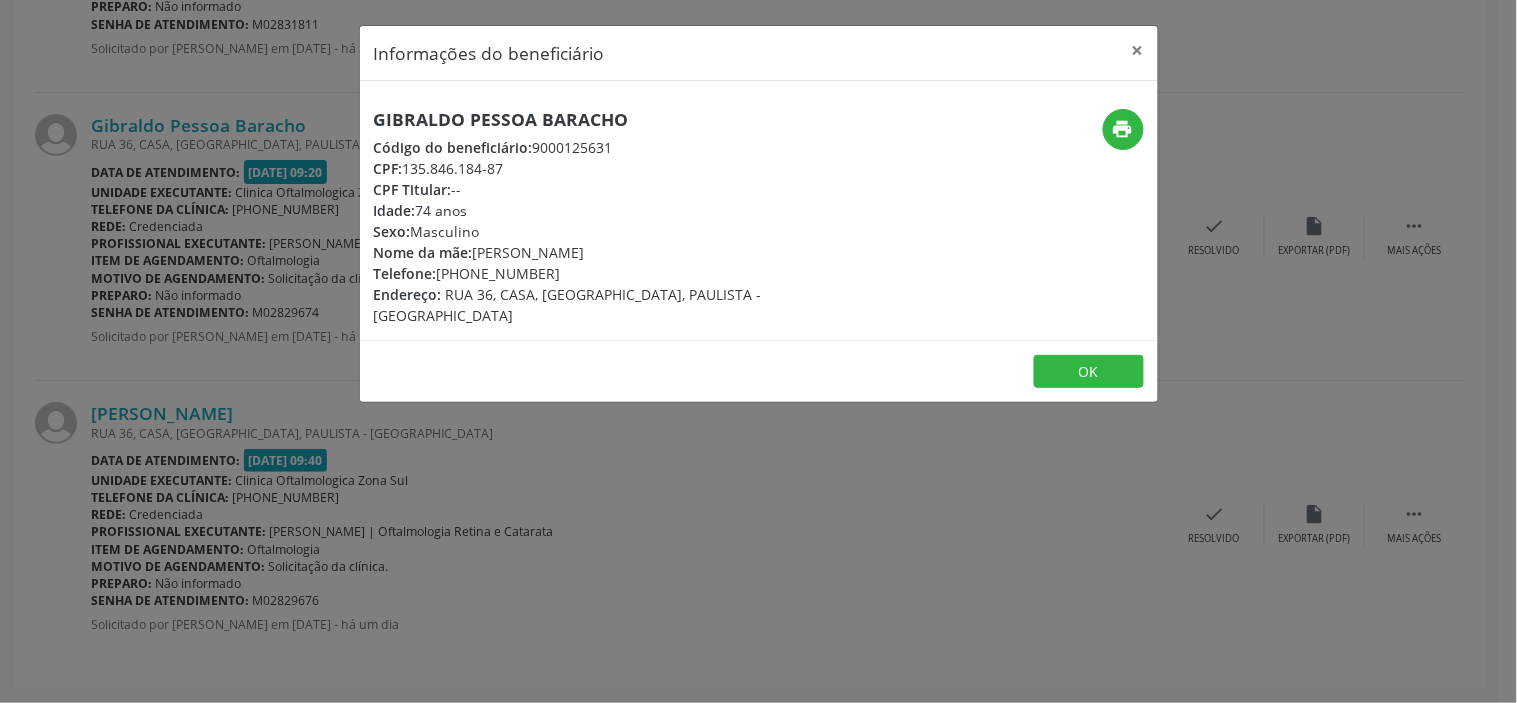 drag, startPoint x: 510, startPoint y: 162, endPoint x: 395, endPoint y: 158, distance: 115.06954 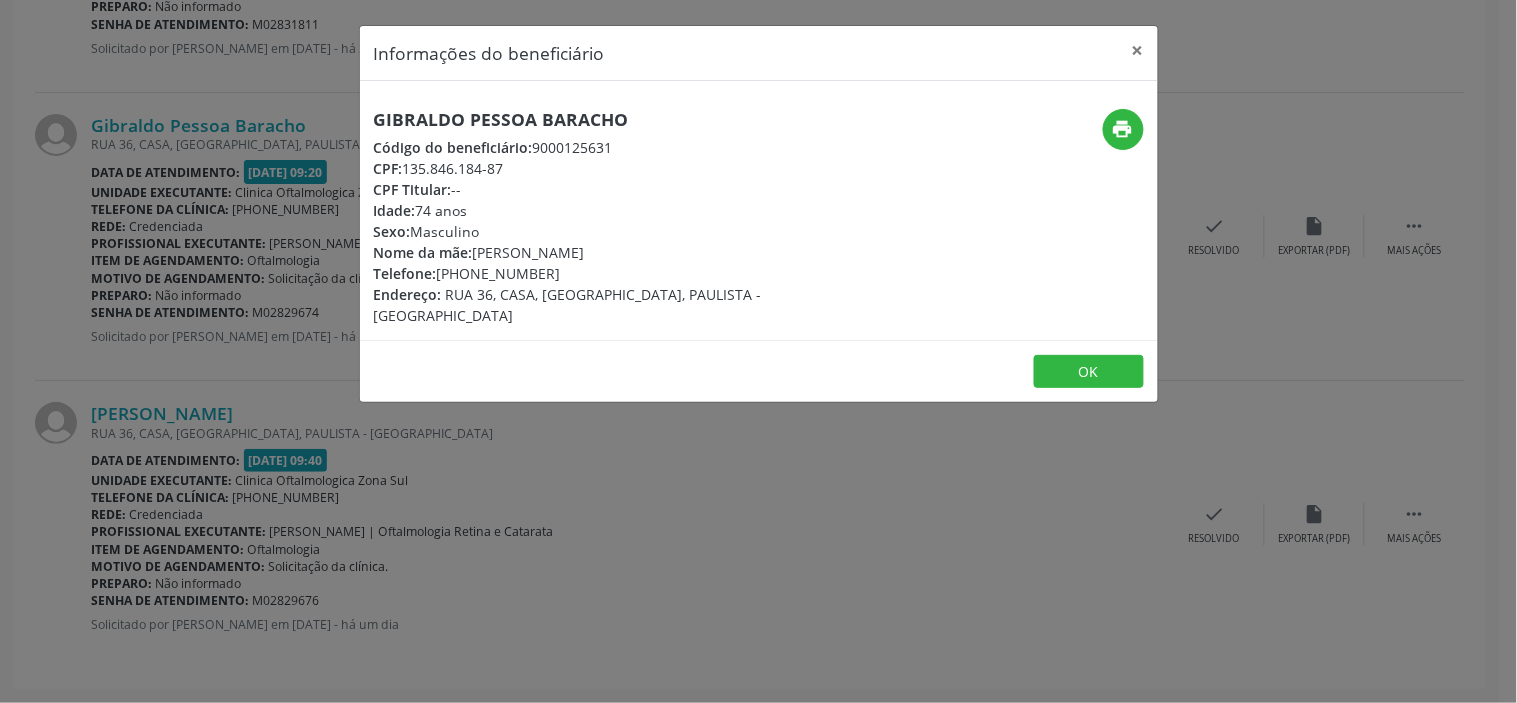click on "Informações do beneficiário ×
Gibraldo Pessoa Baracho
Código do beneficiário:
9000125631
CPF:
135.846.184-87
CPF Titular:
--
Idade:
74 anos
Sexo:
Masculino
Nome da mãe:
[PERSON_NAME]
Telefone:
[PHONE_NUMBER]
Endereço:
RUA 36, CASA, [GEOGRAPHIC_DATA], PAULISTA - PE
print OK" at bounding box center [758, 351] 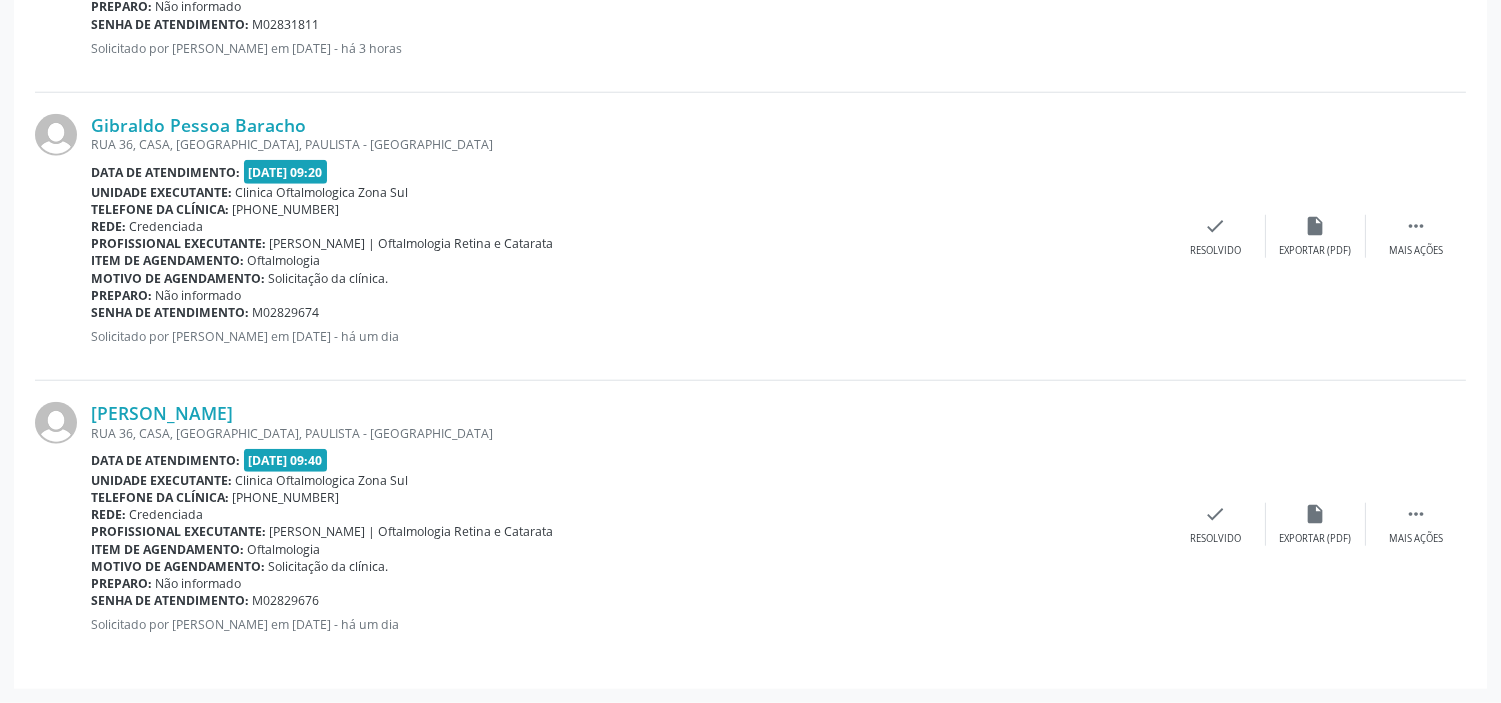 drag, startPoint x: 331, startPoint y: 313, endPoint x: 93, endPoint y: 316, distance: 238.0189 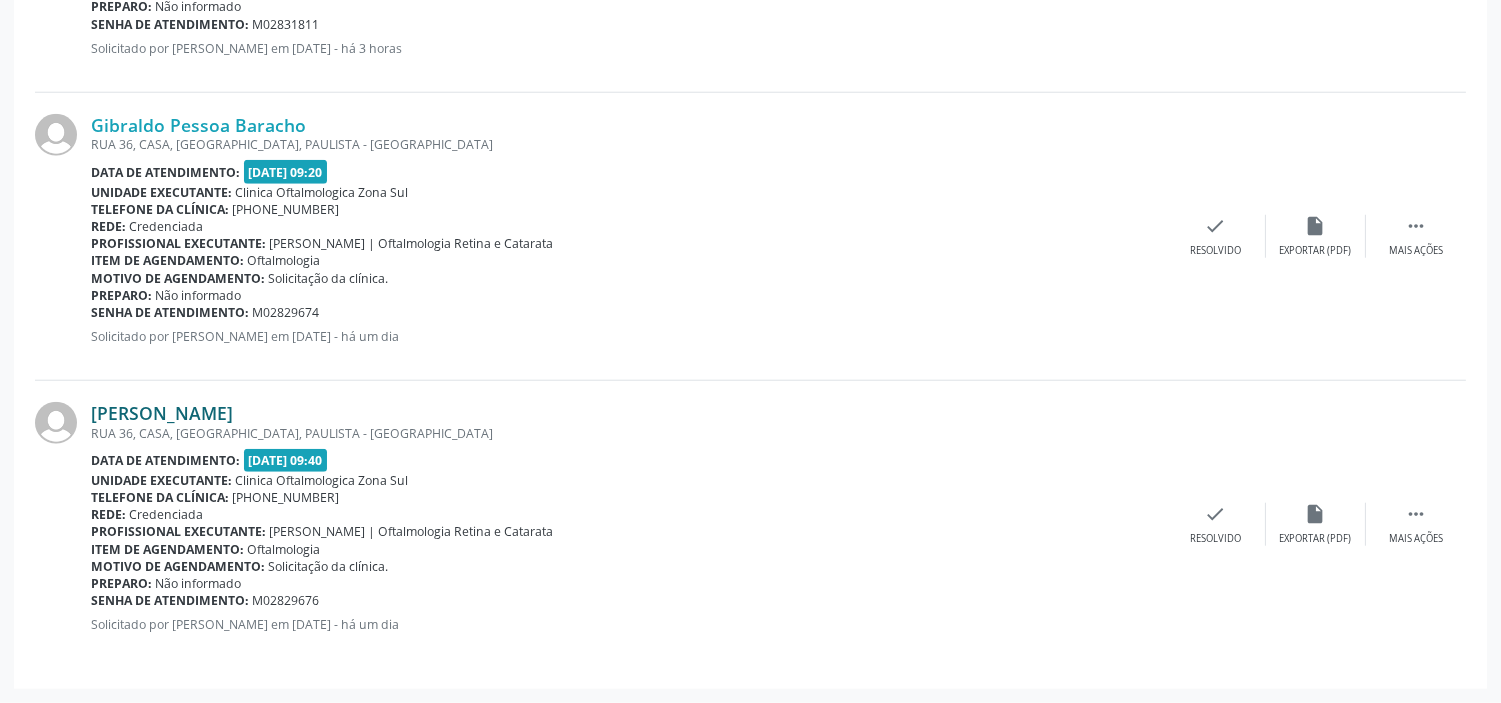 click on "[PERSON_NAME]" at bounding box center [162, 413] 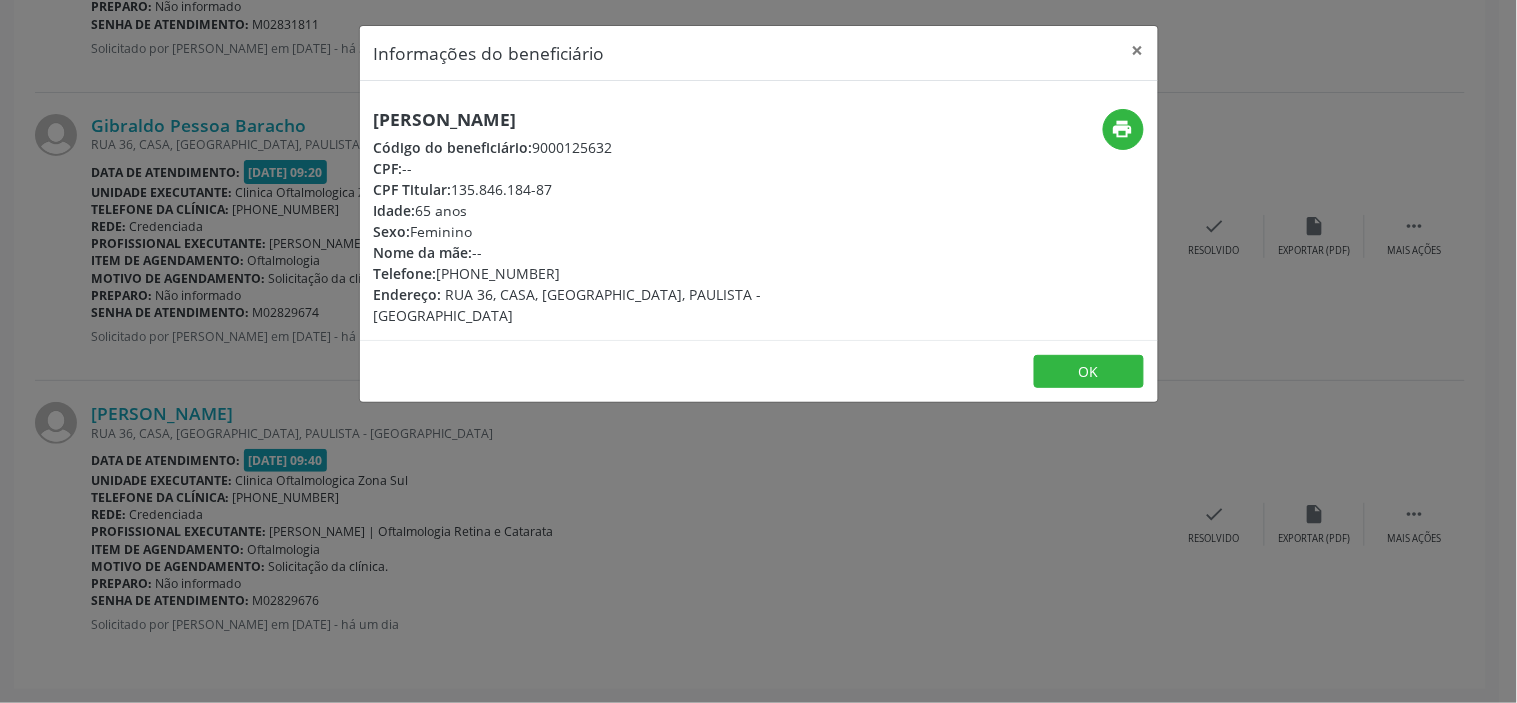 click on "[PERSON_NAME]" at bounding box center [626, 119] 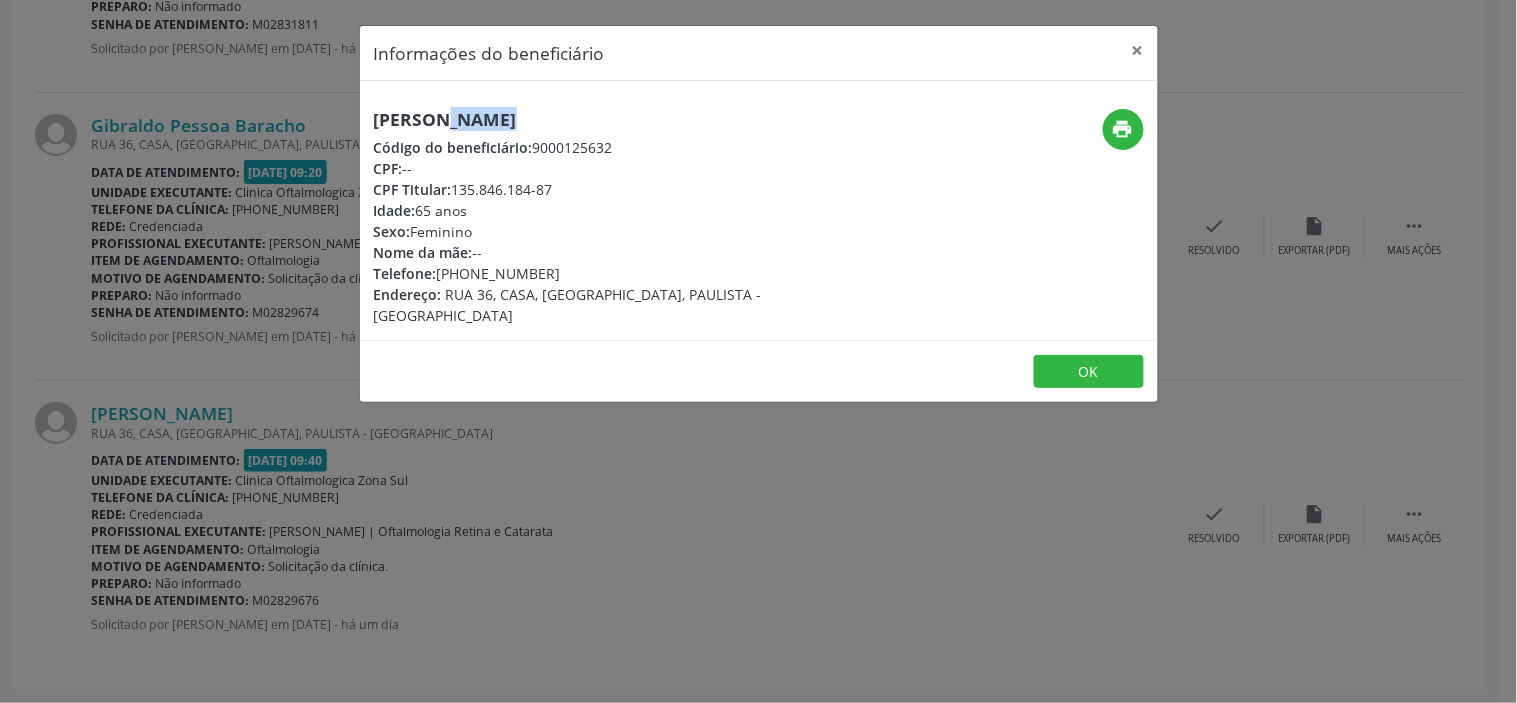 click on "[PERSON_NAME]" at bounding box center (626, 119) 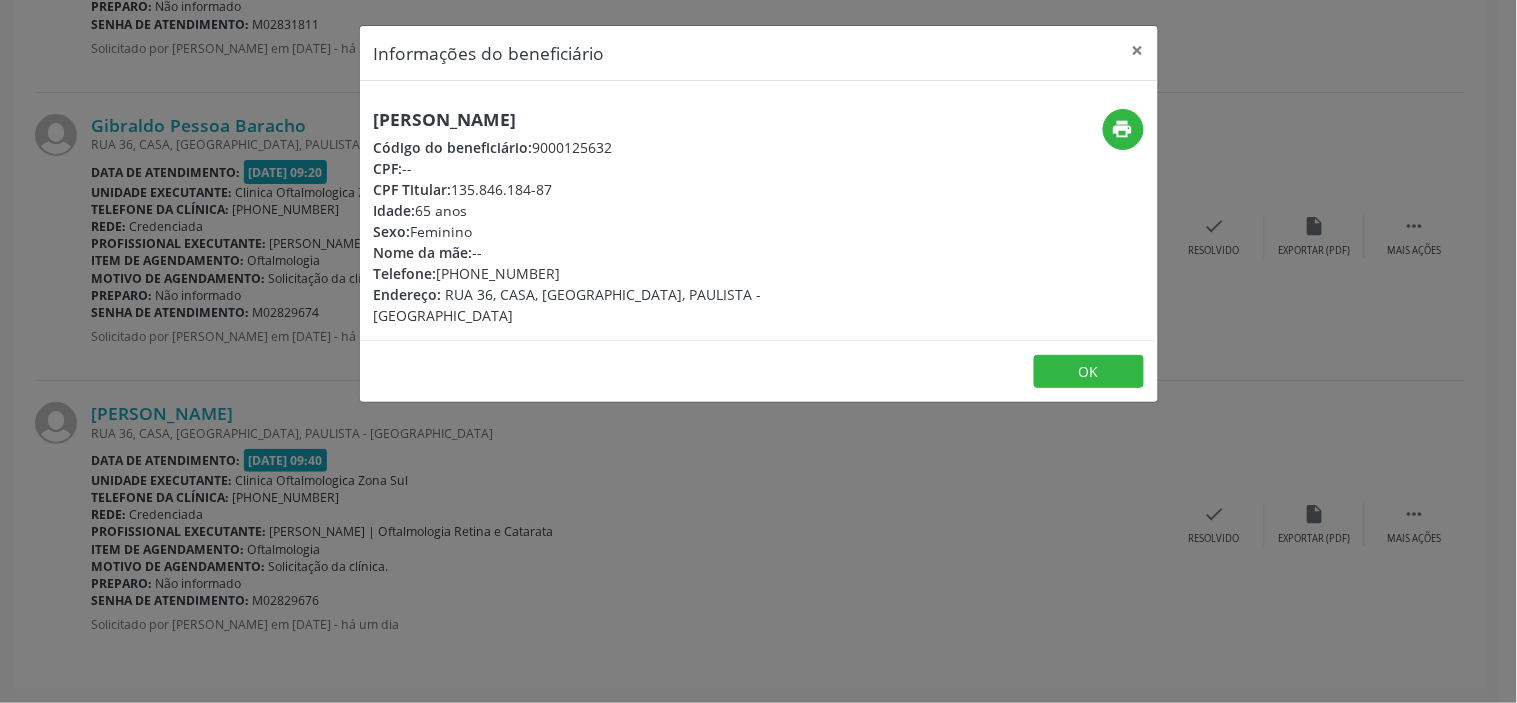 click on "Informações do beneficiário ×
[PERSON_NAME]
Código do beneficiário:
9000125632
CPF:
--
CPF Titular:
135.846.184-87
Idade:
65 anos
Sexo:
[GEOGRAPHIC_DATA]
Nome da mãe:
--
Telefone:
[PHONE_NUMBER]
Endereço:
RUA 36, CASA, [GEOGRAPHIC_DATA], PAULISTA - PE
print OK" at bounding box center (758, 351) 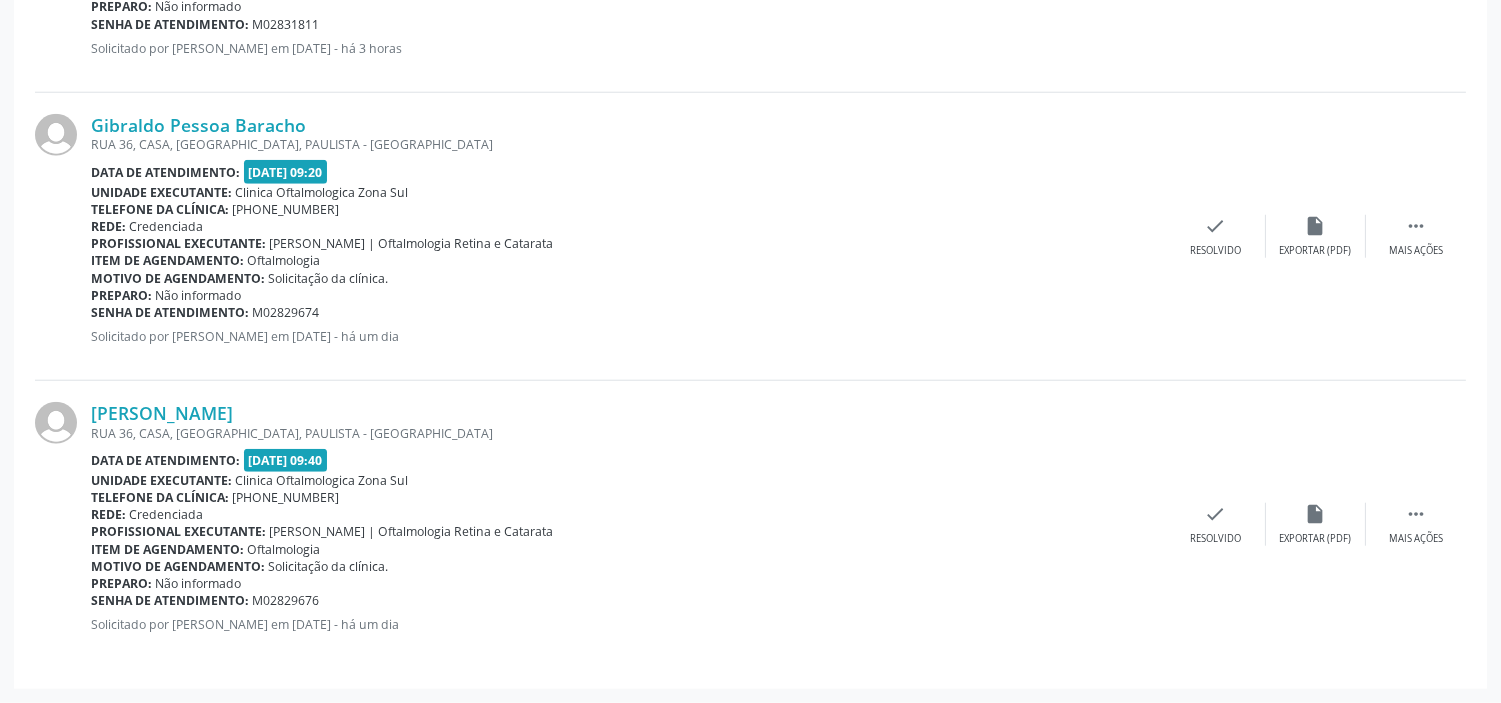 drag, startPoint x: 322, startPoint y: 603, endPoint x: 91, endPoint y: 603, distance: 231 